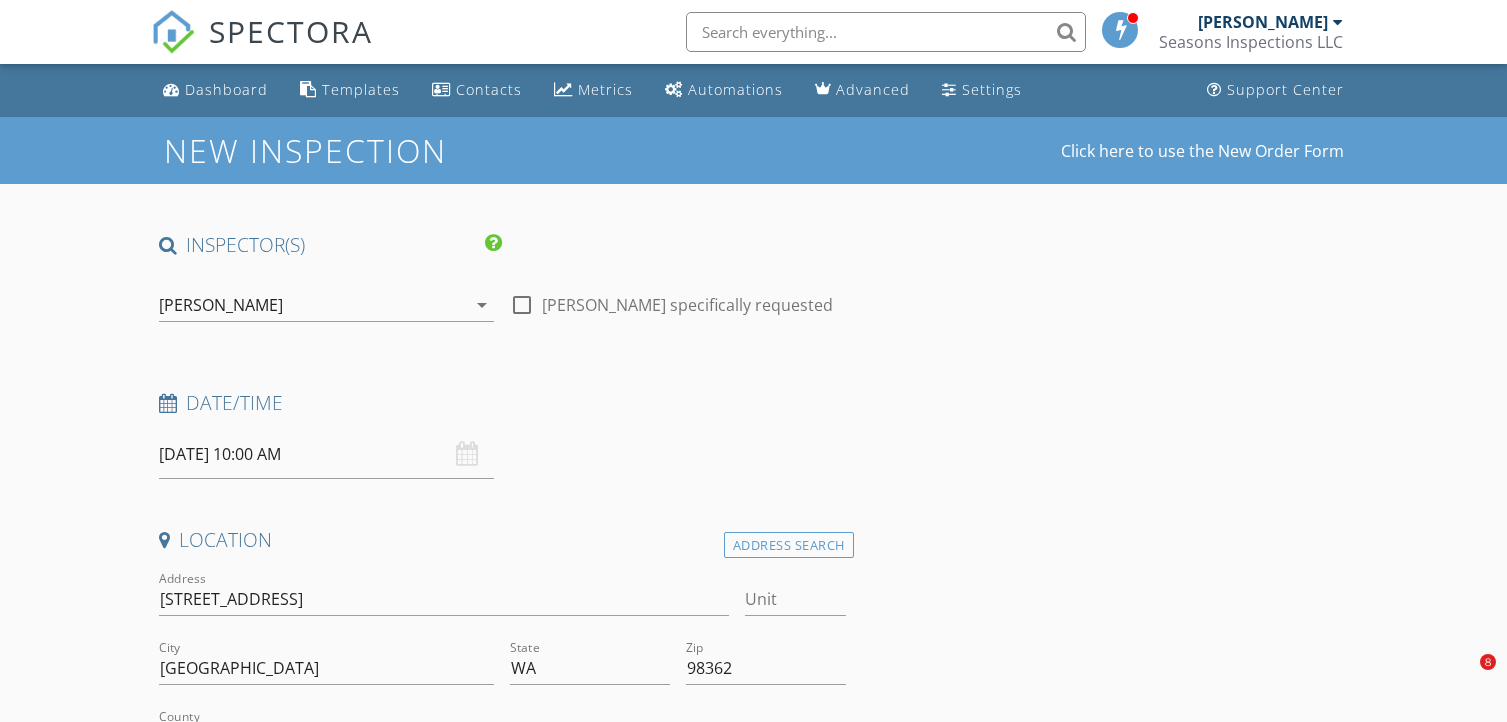 scroll, scrollTop: 1022, scrollLeft: 0, axis: vertical 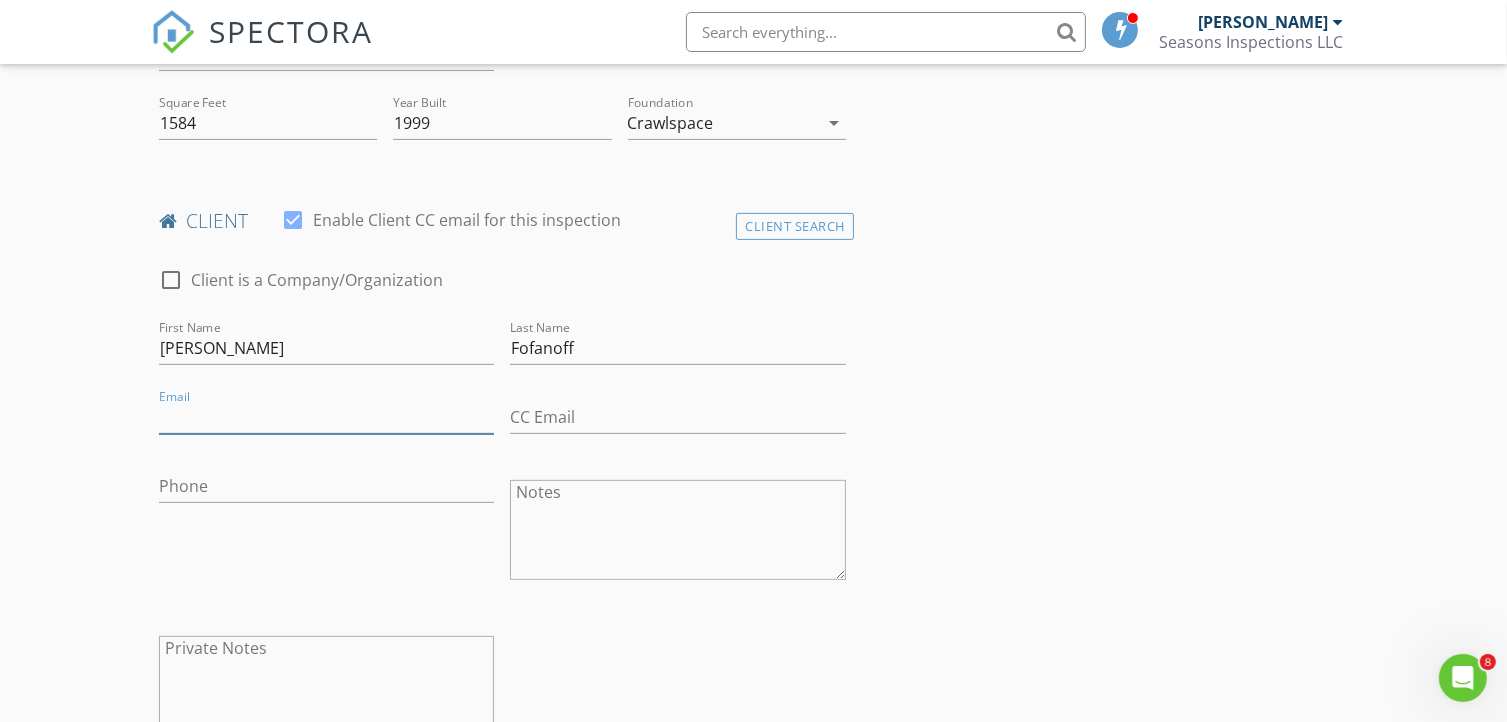 click on "Email" at bounding box center [327, 417] 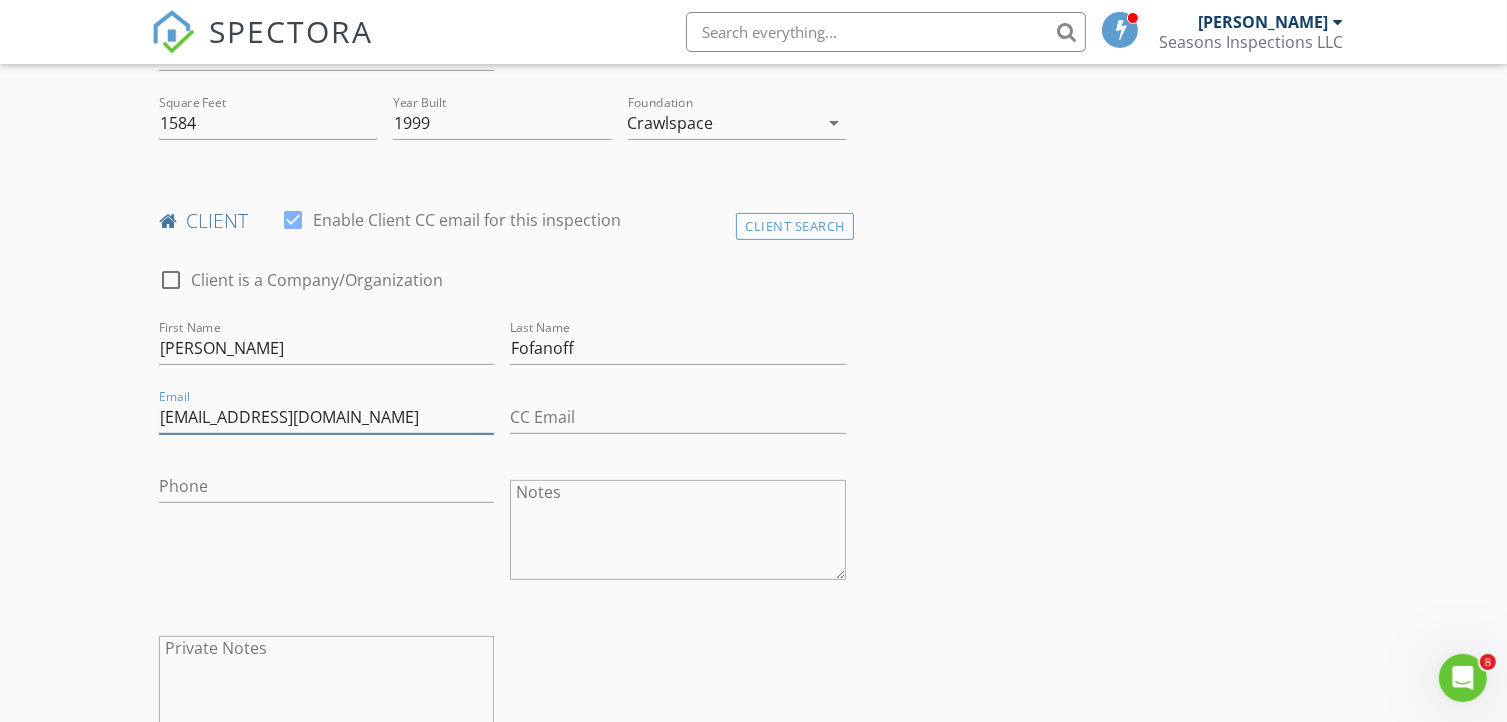 type on "[EMAIL_ADDRESS][DOMAIN_NAME]" 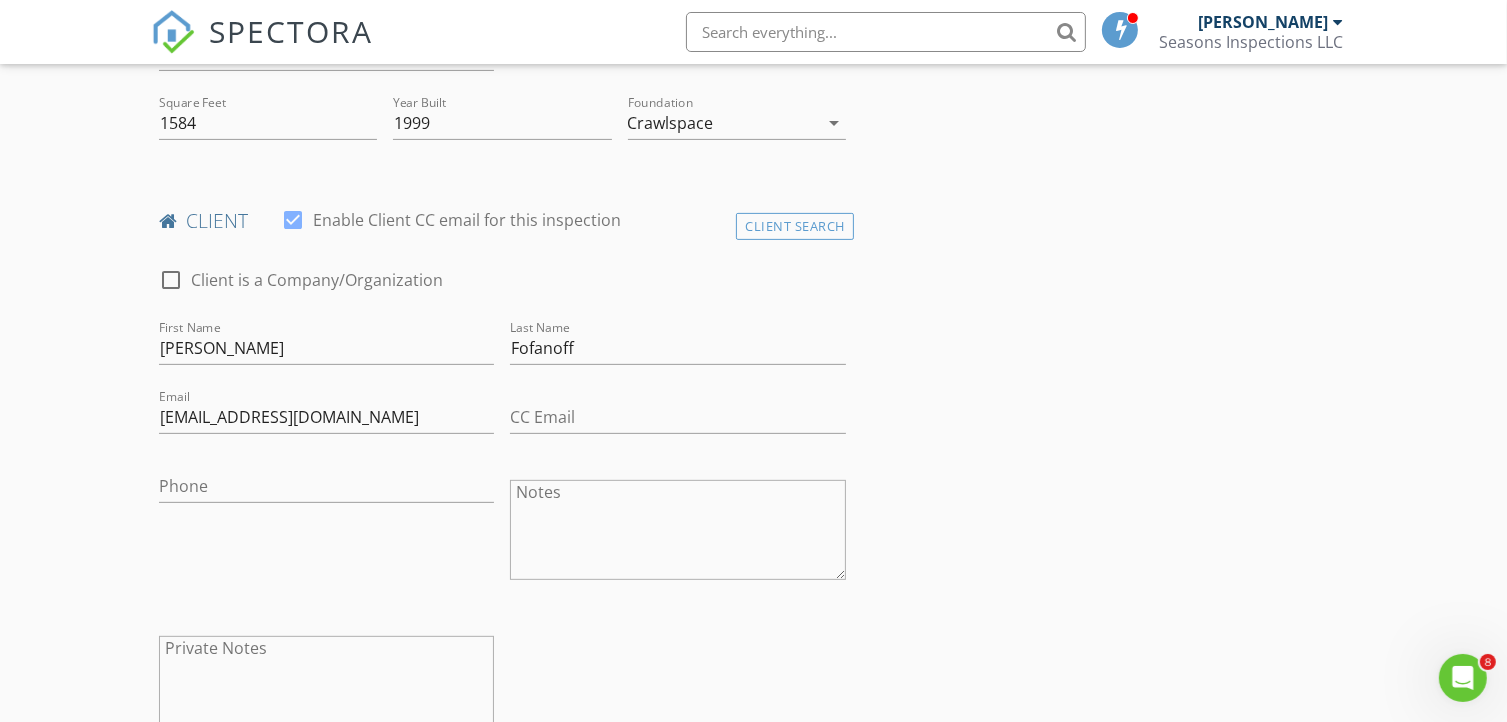 click on "Phone" at bounding box center [327, 532] 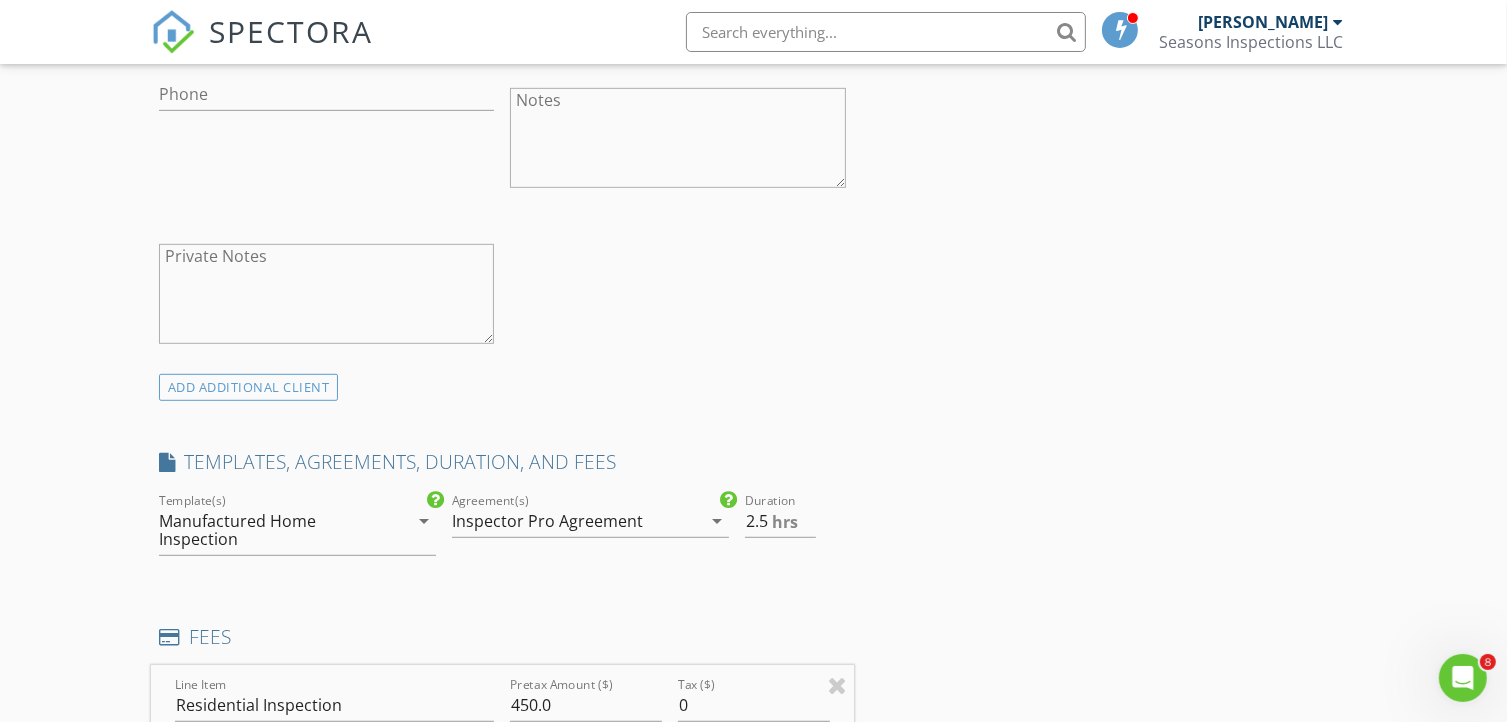 scroll, scrollTop: 983, scrollLeft: 0, axis: vertical 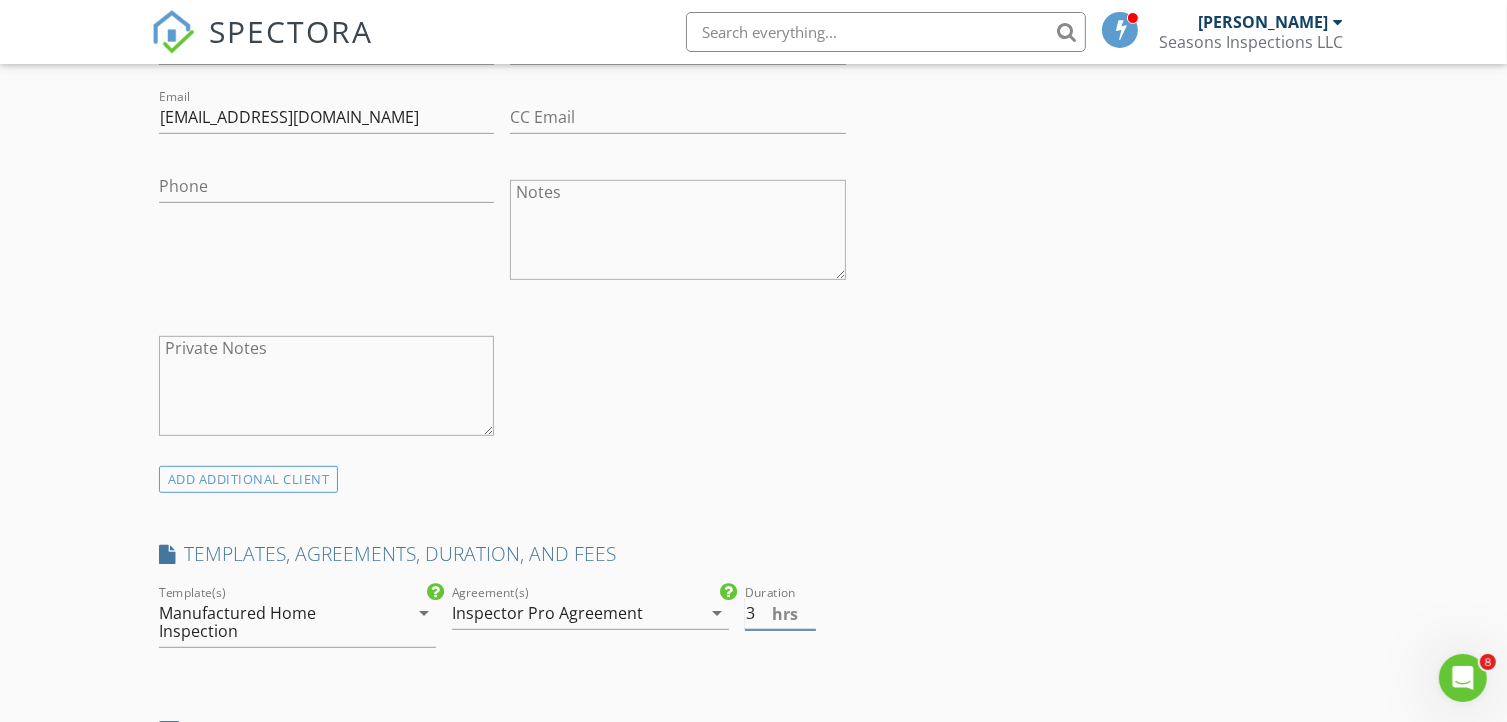 click on "3" at bounding box center (780, 613) 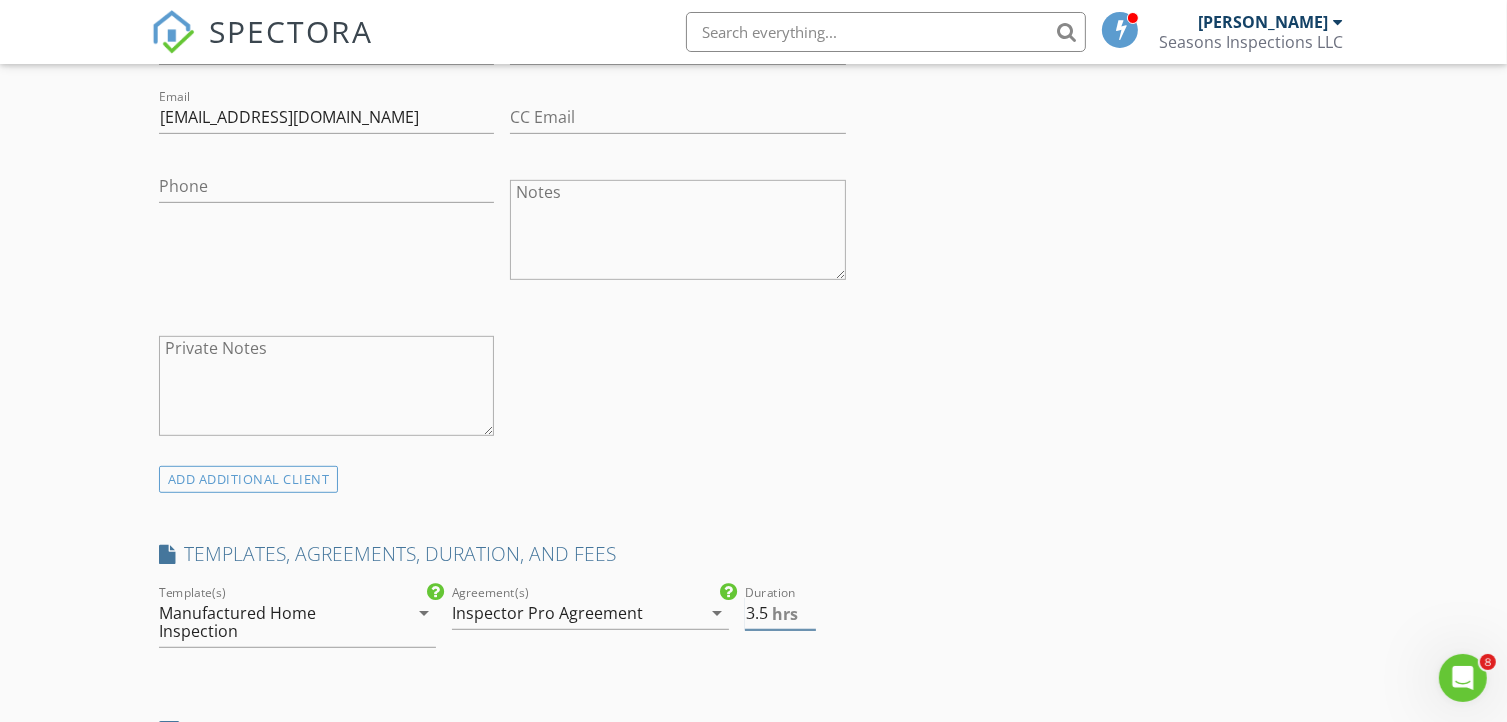 click on "3.5" at bounding box center [780, 613] 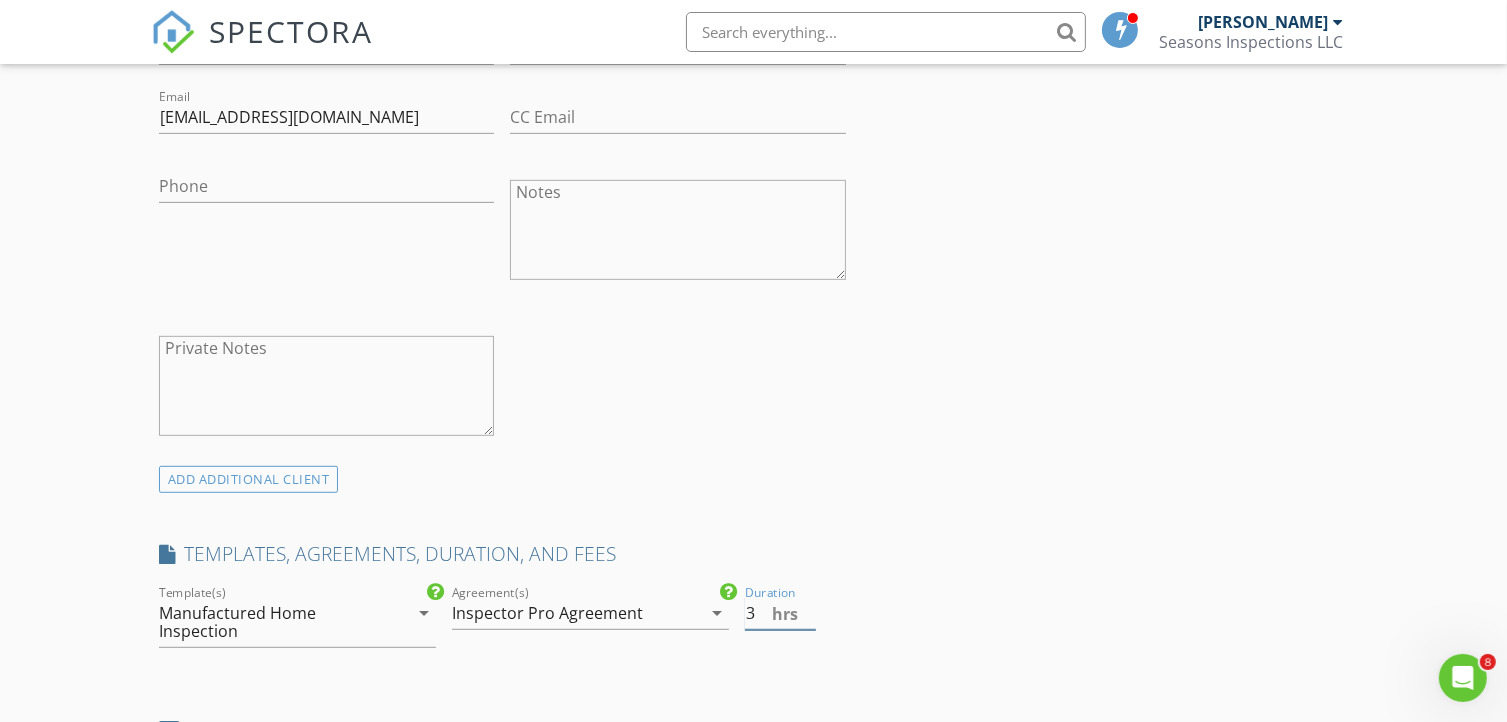 type on "3" 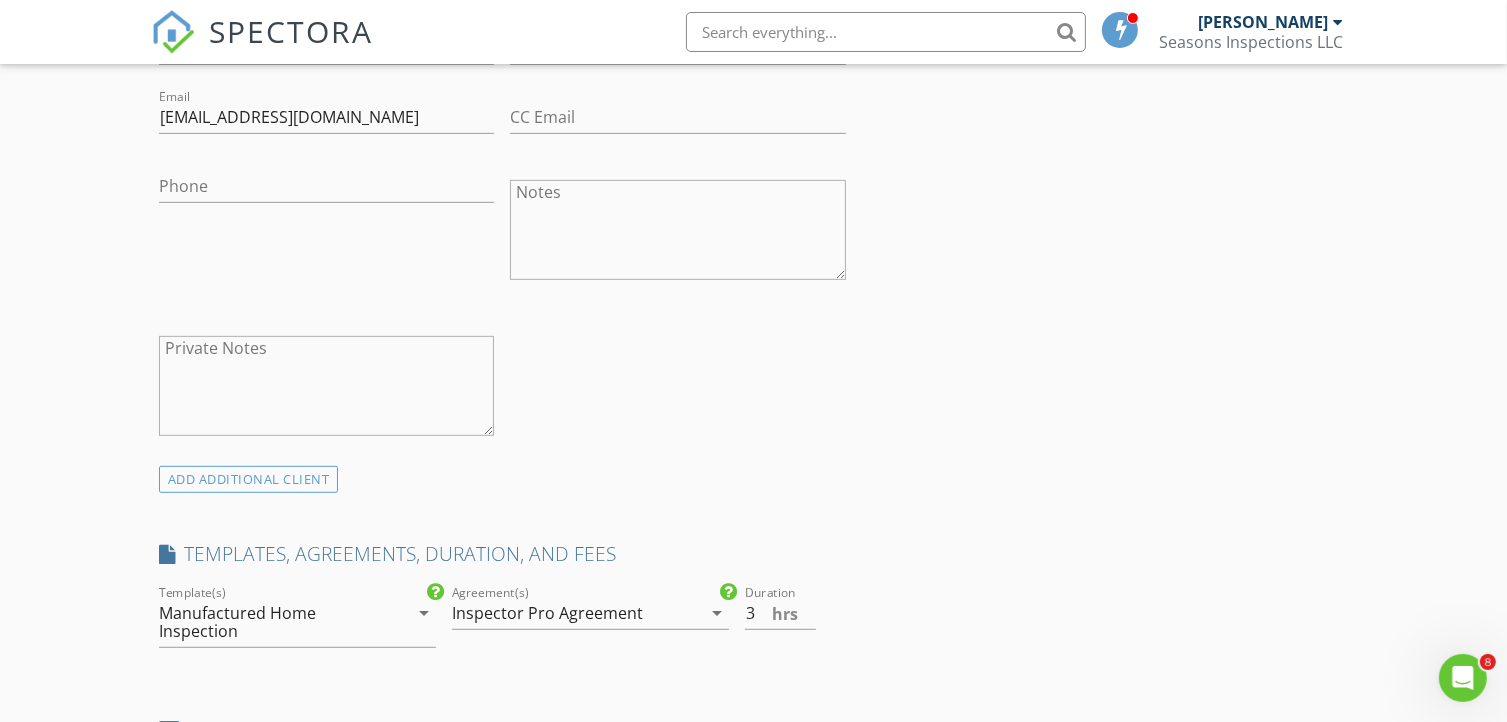 click on "INSPECTOR(S)
check_box   Jeffery Tharp   PRIMARY   Jeffery Tharp arrow_drop_down   check_box_outline_blank Jeffery Tharp specifically requested
Date/Time
07/14/2025 10:00 AM
Location
Address Search       Address 23 Majesty Way   Unit   City Port Angeles   State WA   Zip 98362   County Clallam     Square Feet 1584   Year Built 1999   Foundation Crawlspace arrow_drop_down
client
check_box Enable Client CC email for this inspection   Client Search     check_box_outline_blank Client is a Company/Organization     First Name Stephen   Last Name Fofanoff   Email selfcentetedlife@proton.me   CC Email   Phone           Notes   Private Notes
ADD ADDITIONAL client
SERVICES
check_box_outline_blank   Water Quality   Coliform/E-coli plus 16 mineral/chemical check_box   Residential Inspection" at bounding box center [754, 1143] 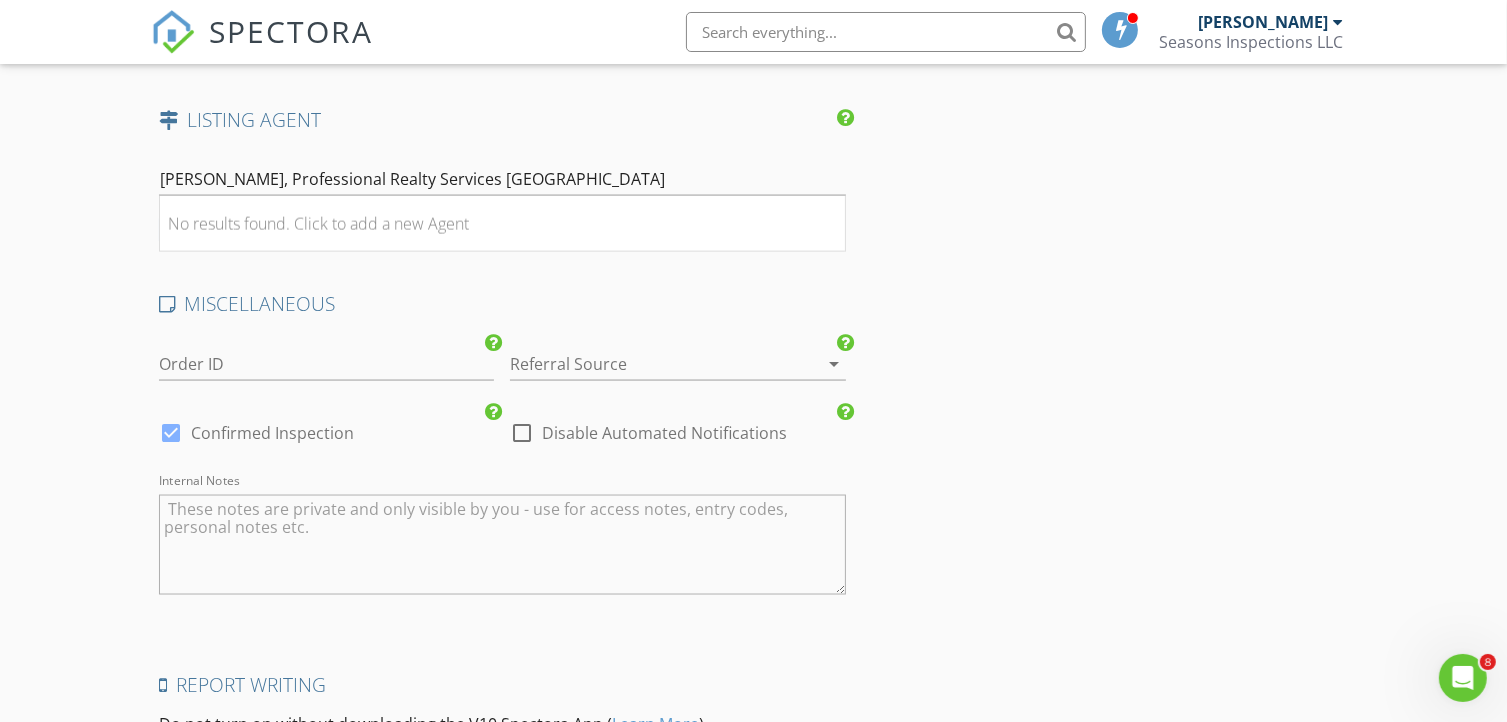 scroll, scrollTop: 3339, scrollLeft: 0, axis: vertical 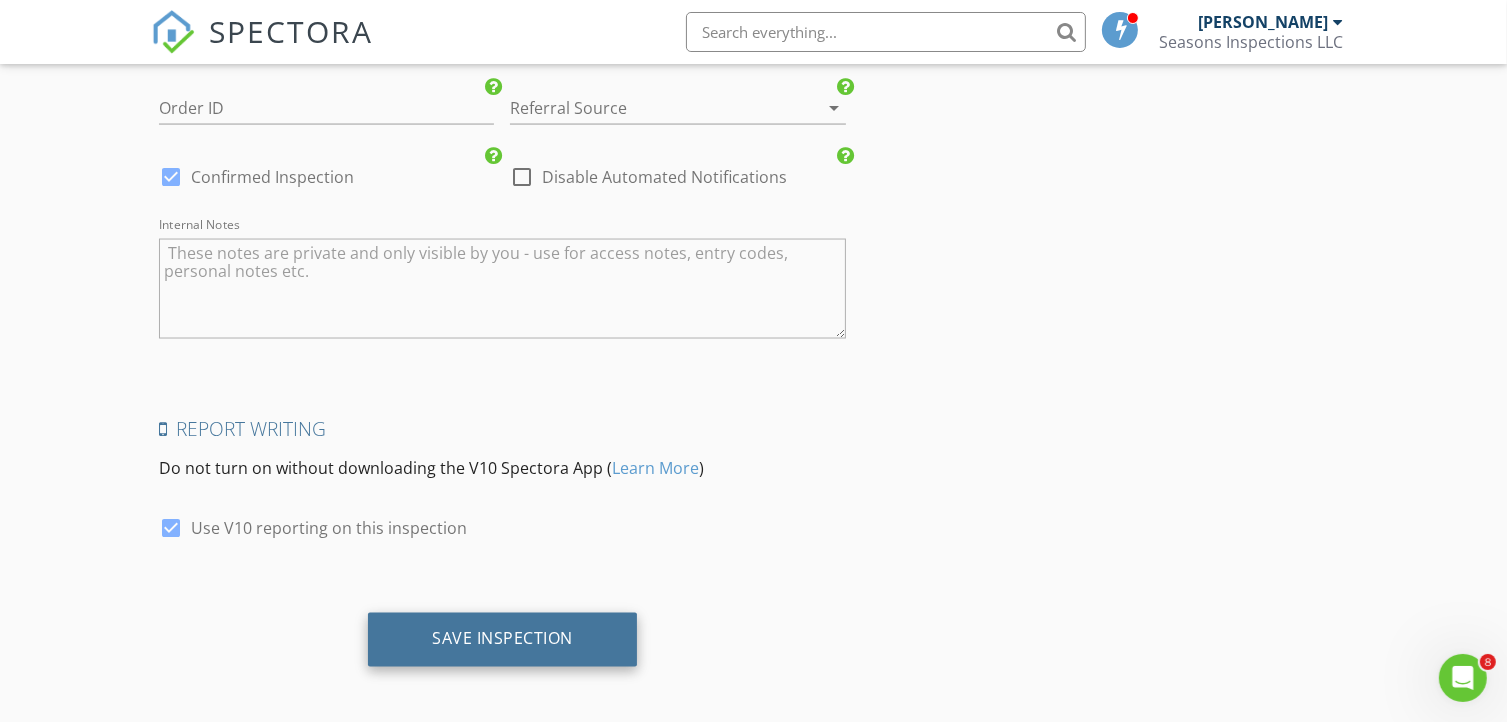 click on "Save Inspection" at bounding box center (502, 640) 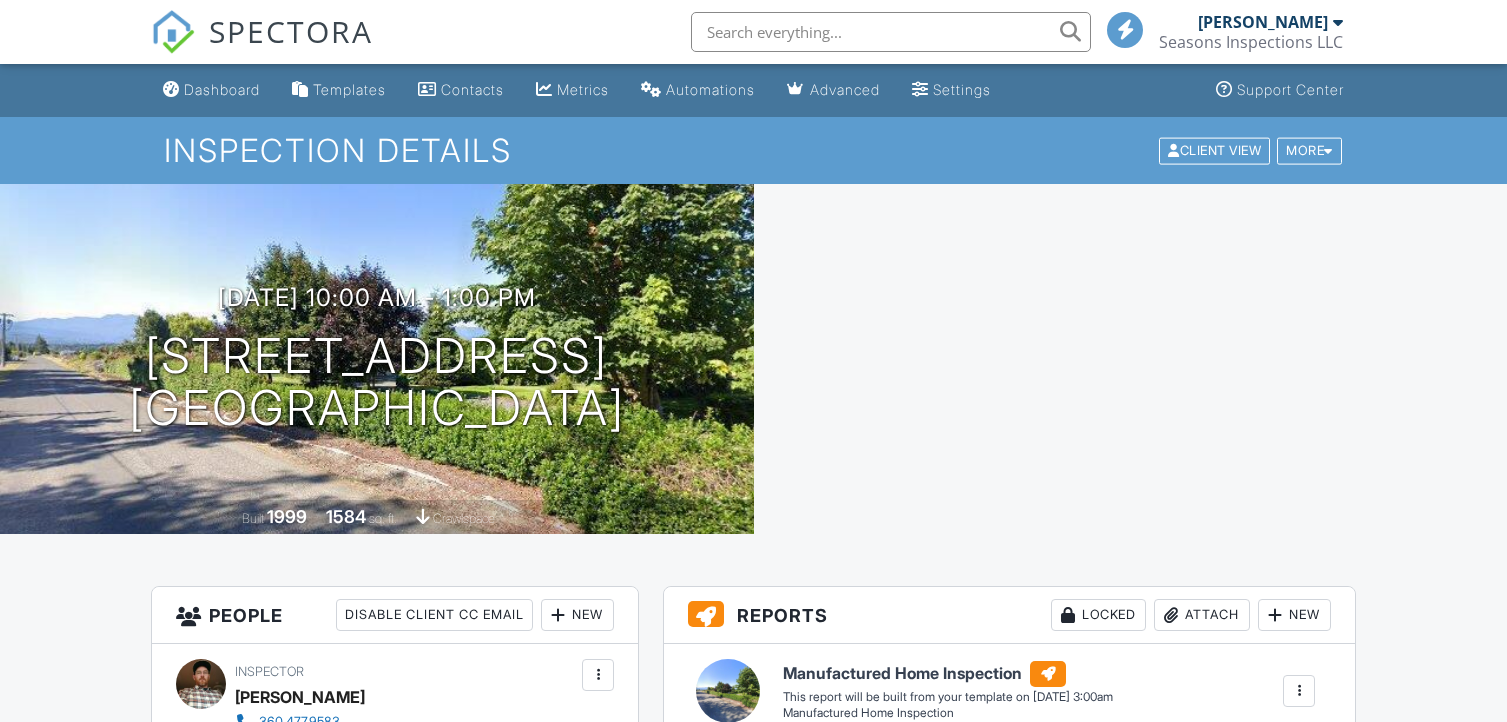 scroll, scrollTop: 0, scrollLeft: 0, axis: both 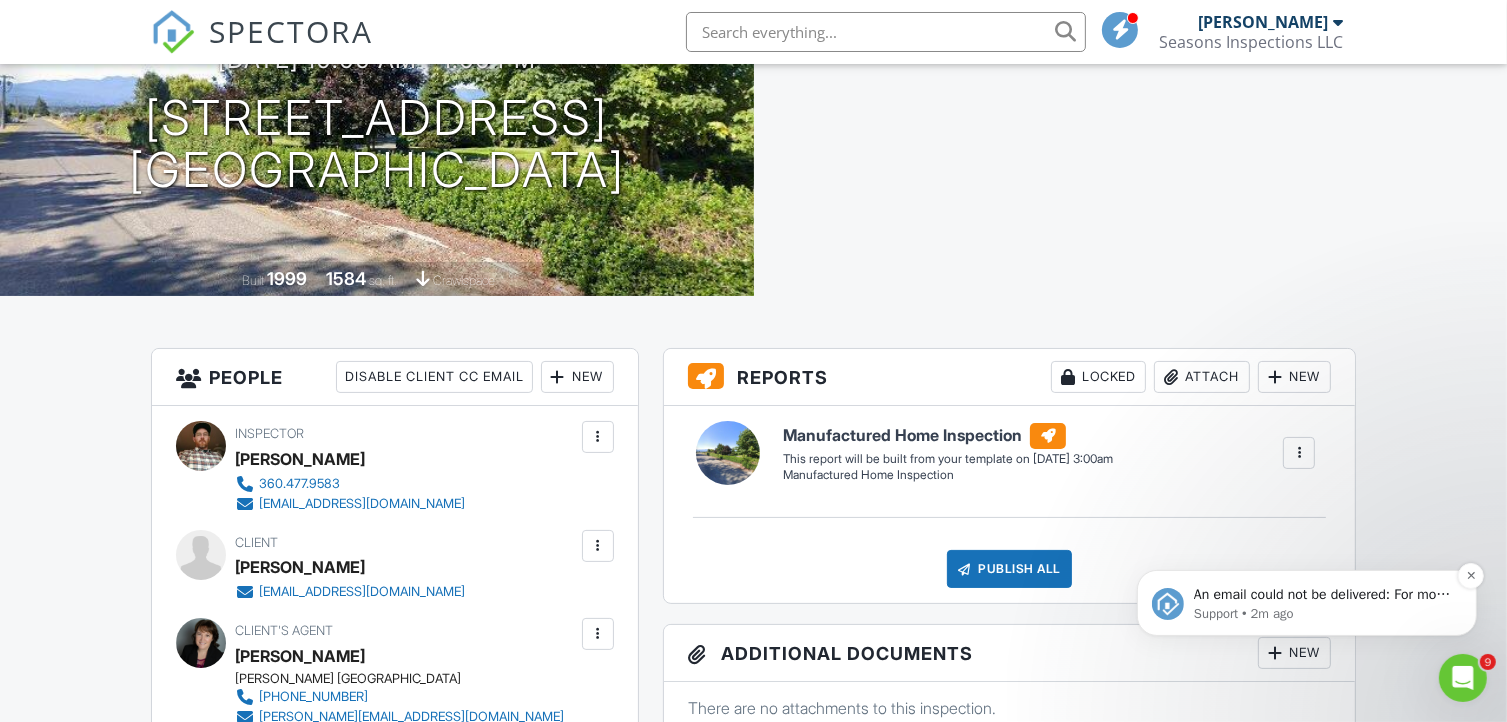 click on "An email could not be delivered:  For more information, view Why emails don't get delivered (Support Article)" at bounding box center (1322, 594) 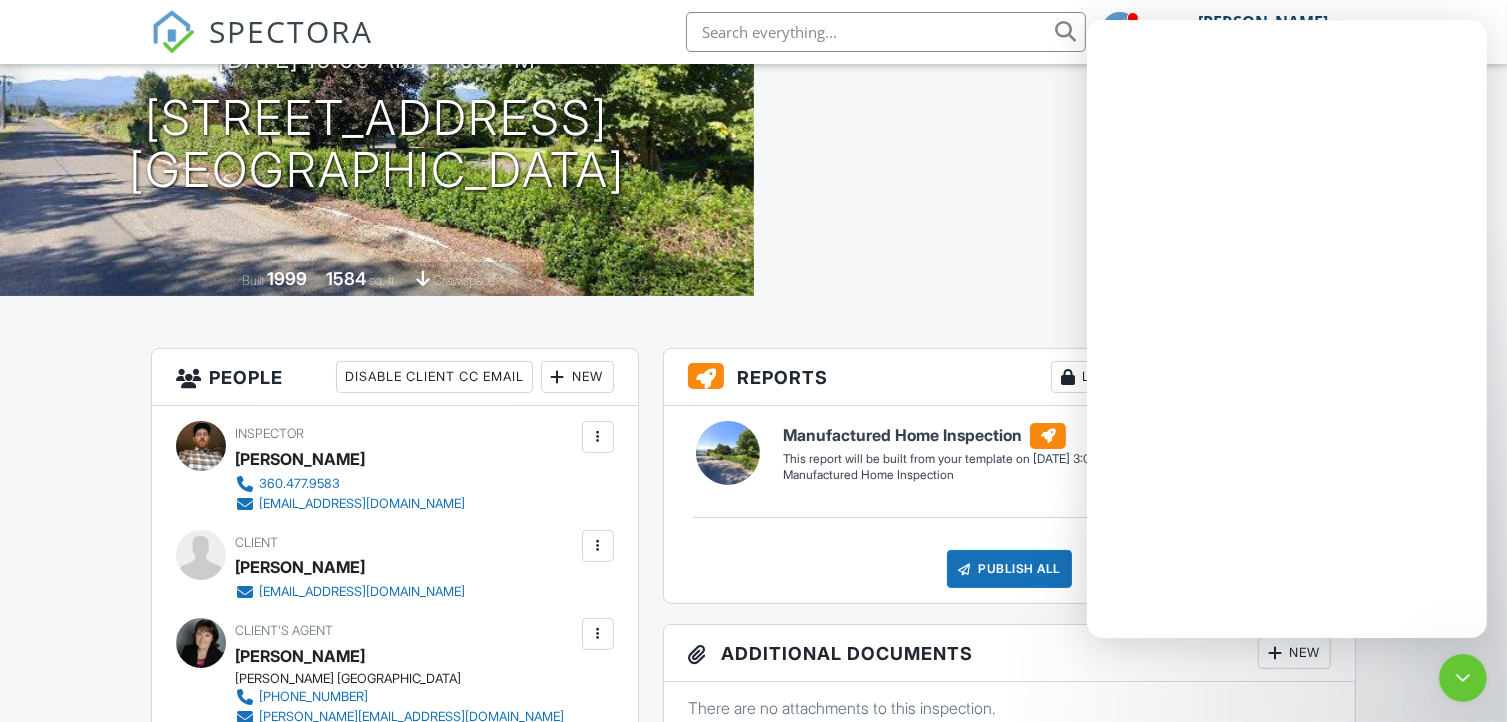 scroll, scrollTop: 0, scrollLeft: 0, axis: both 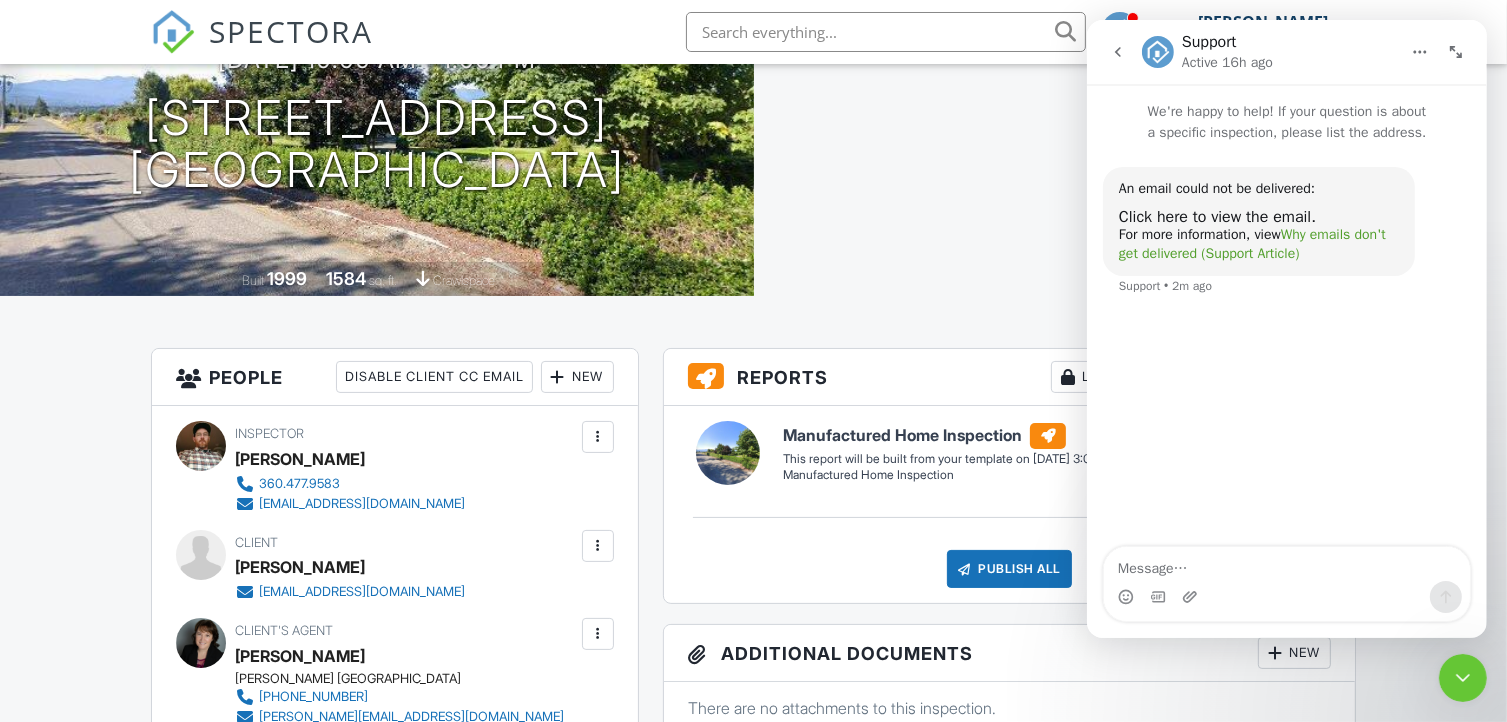 click on "Why emails don't get delivered (Support Article)" at bounding box center (1251, 244) 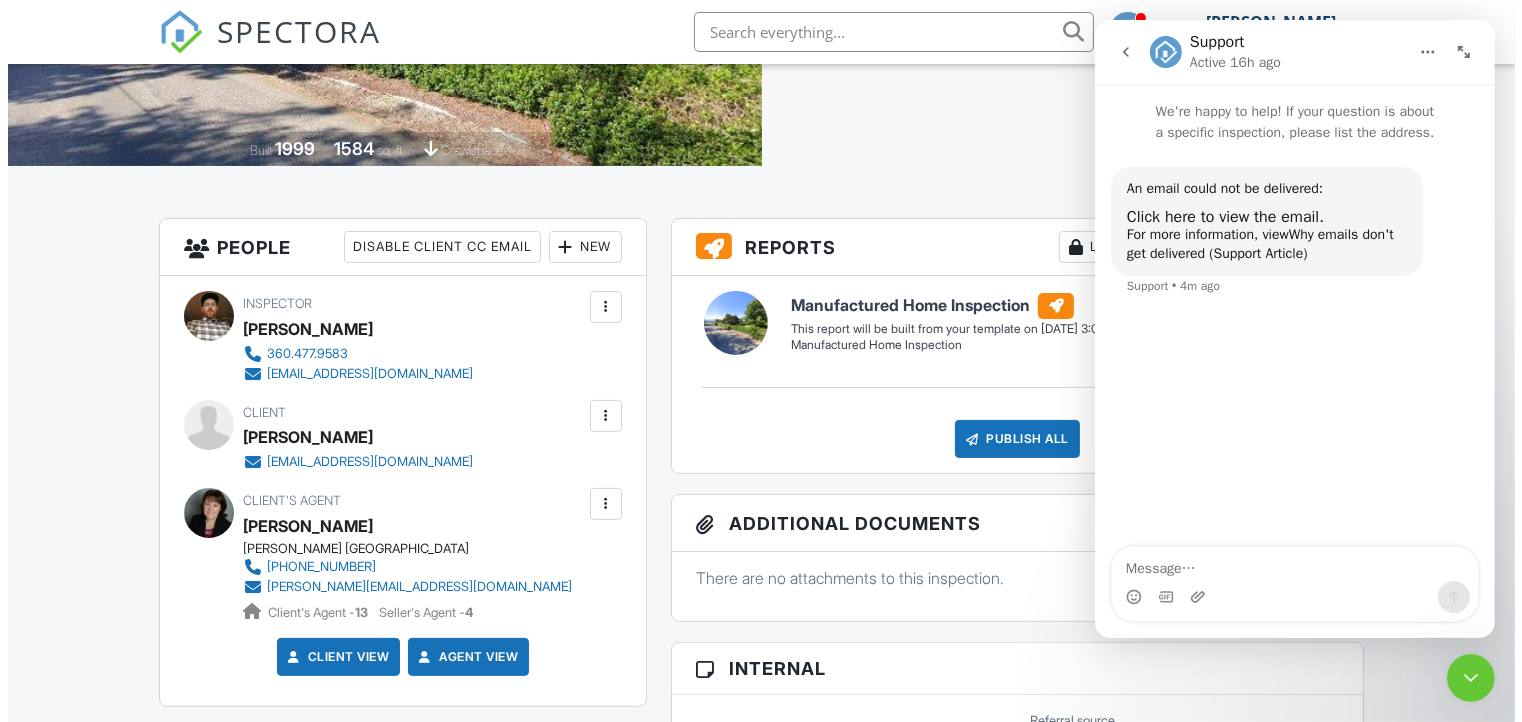 scroll, scrollTop: 432, scrollLeft: 0, axis: vertical 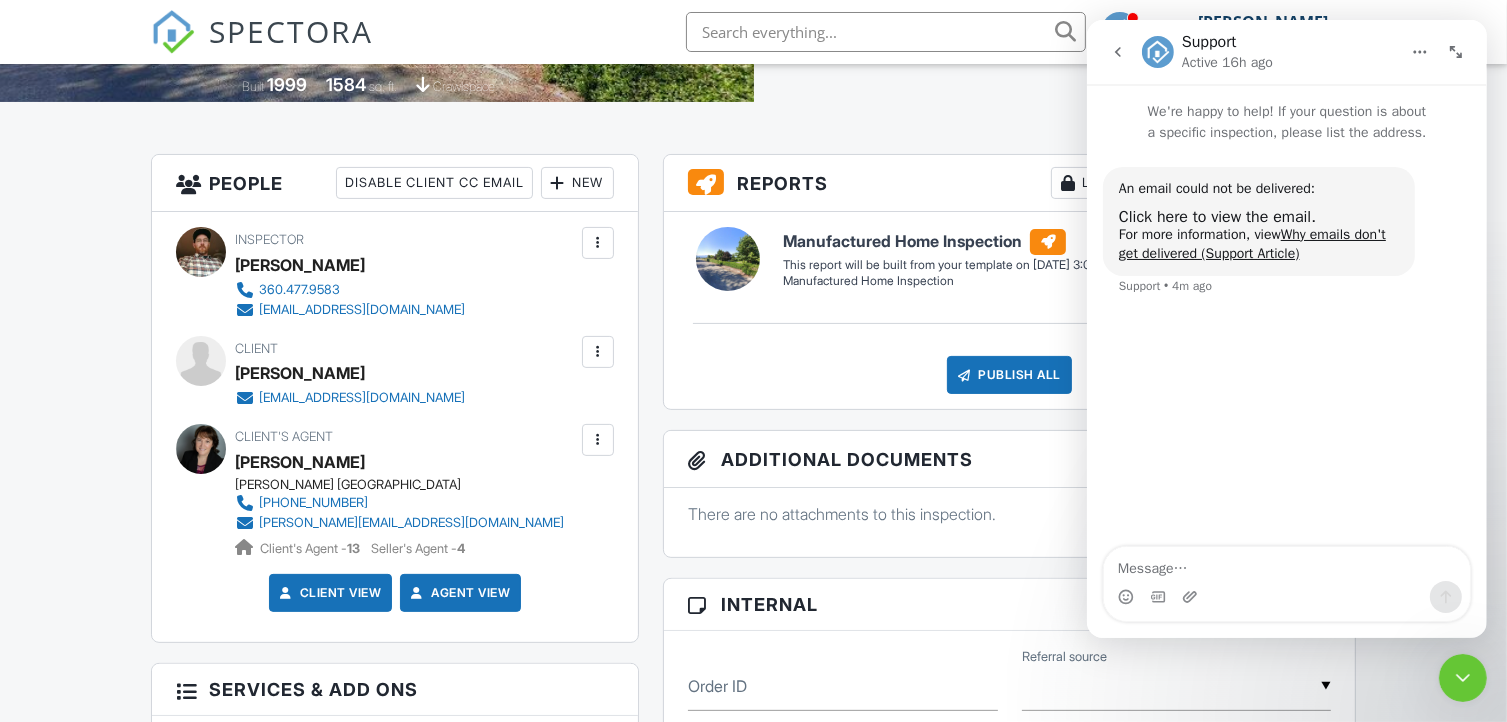 click at bounding box center [598, 352] 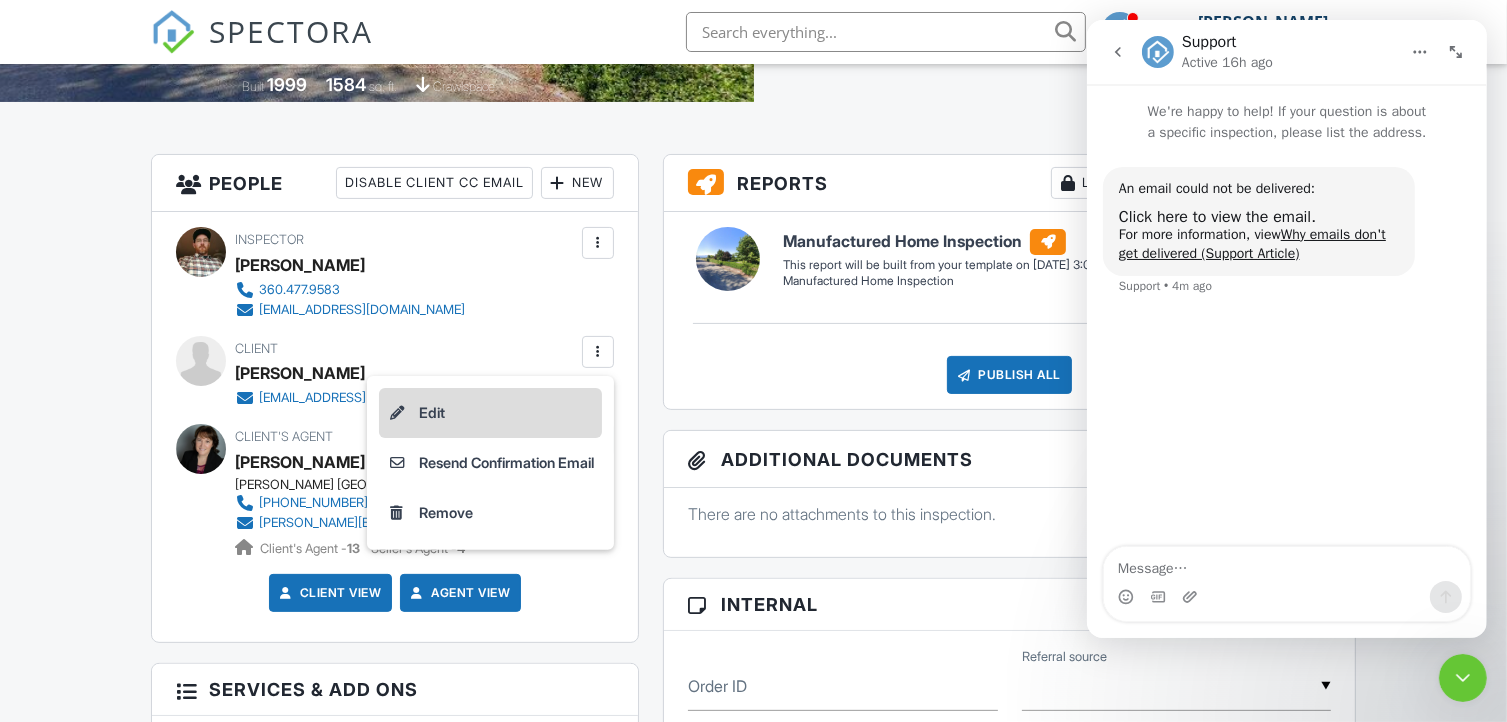 click on "Edit" at bounding box center (490, 413) 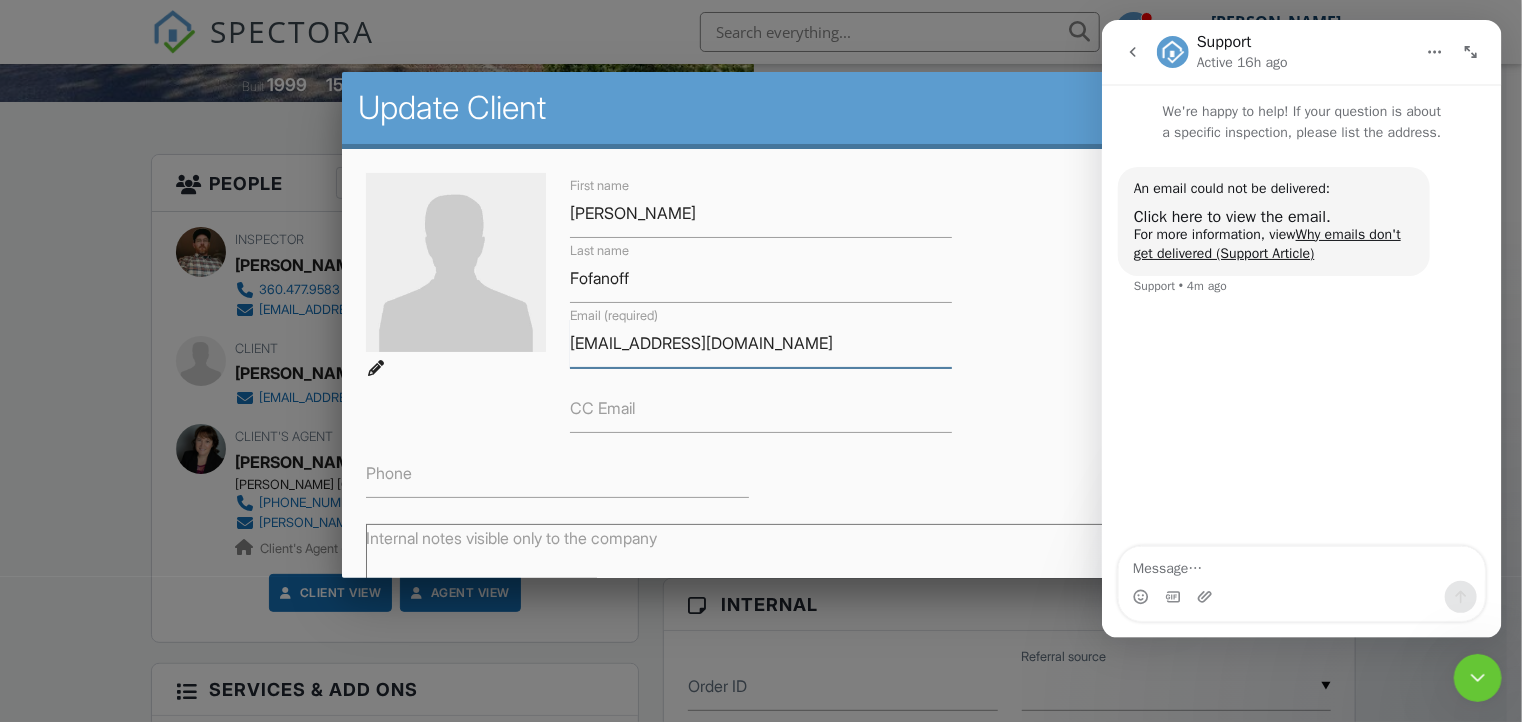 click on "[EMAIL_ADDRESS][DOMAIN_NAME]" at bounding box center (761, 343) 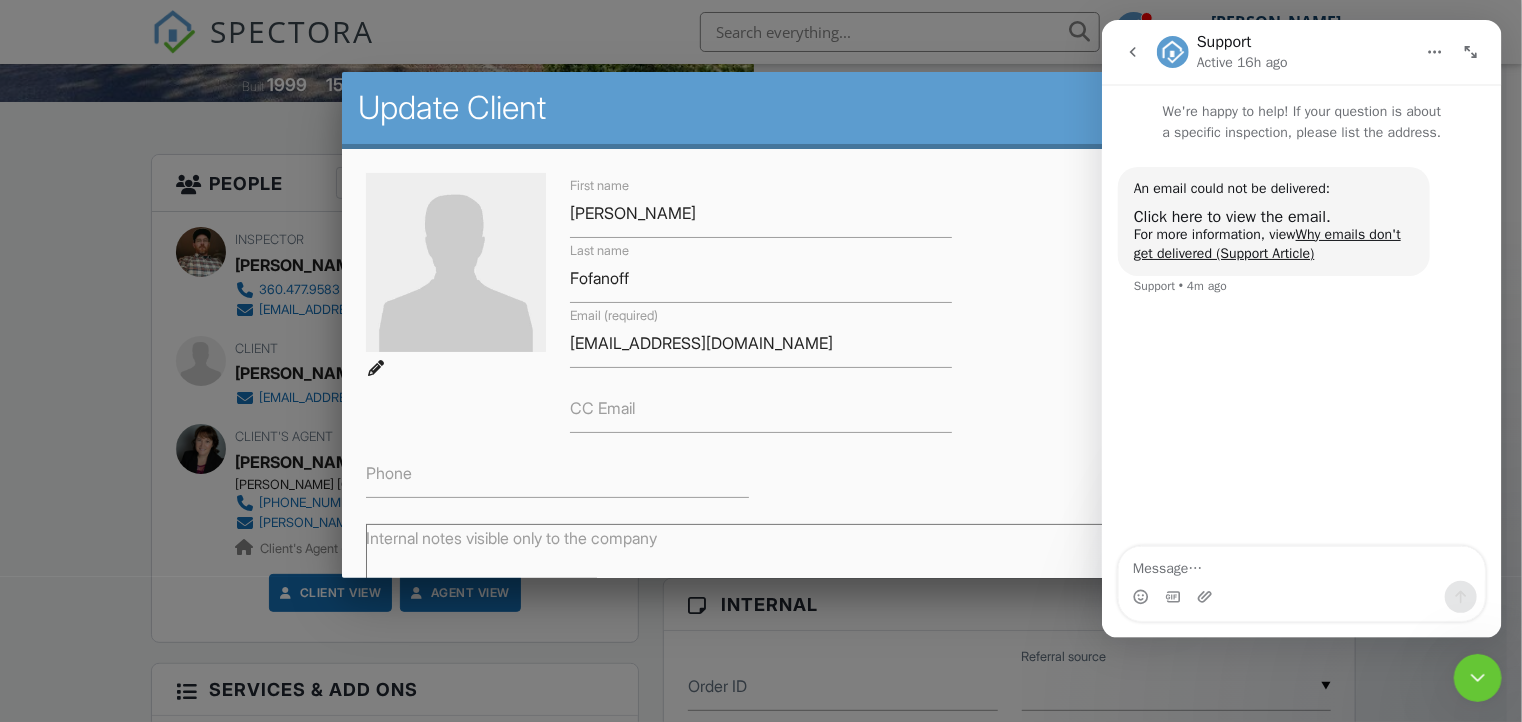 click on "First name
Stephen
Last name
Fofanoff
Email (required)
selfcenteredlife@proton.me
CC Email
Phone" at bounding box center [760, 335] 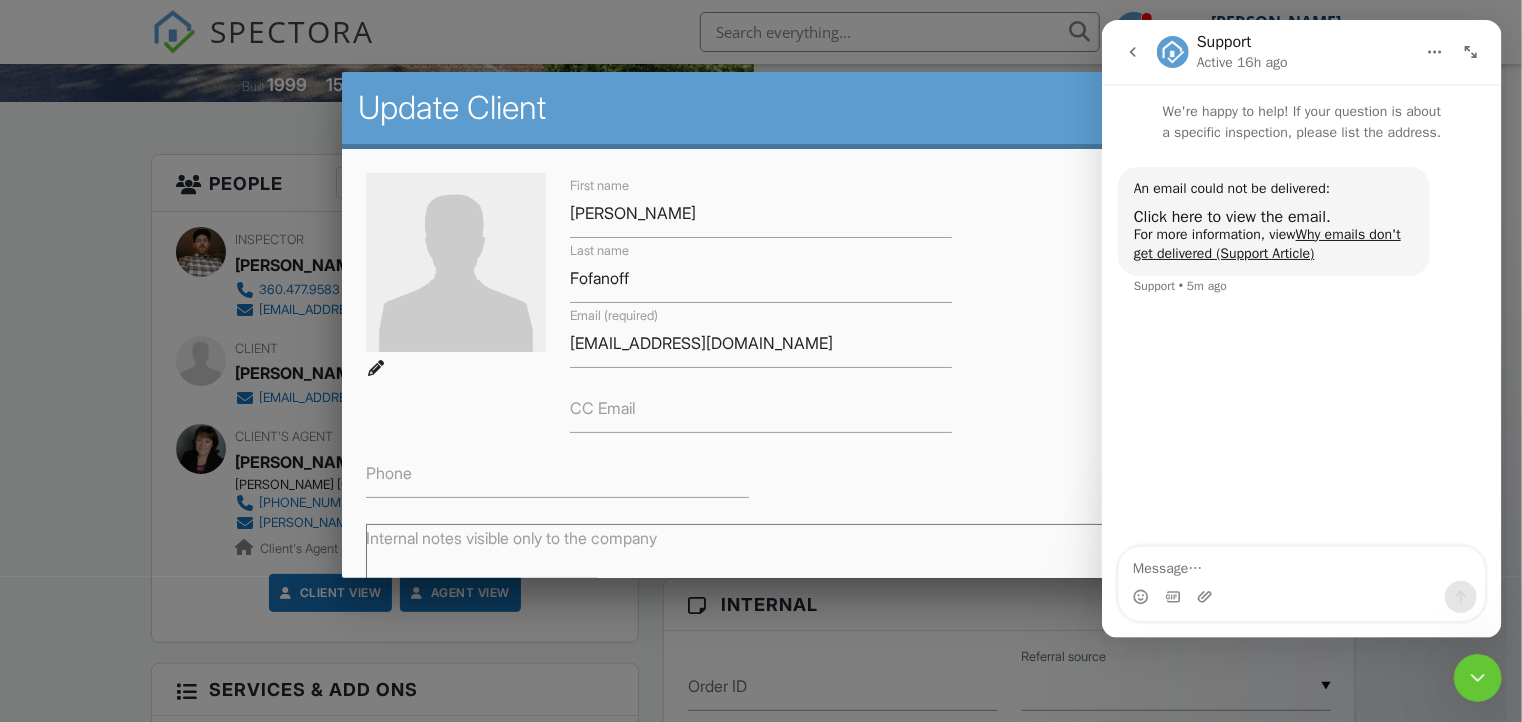 click 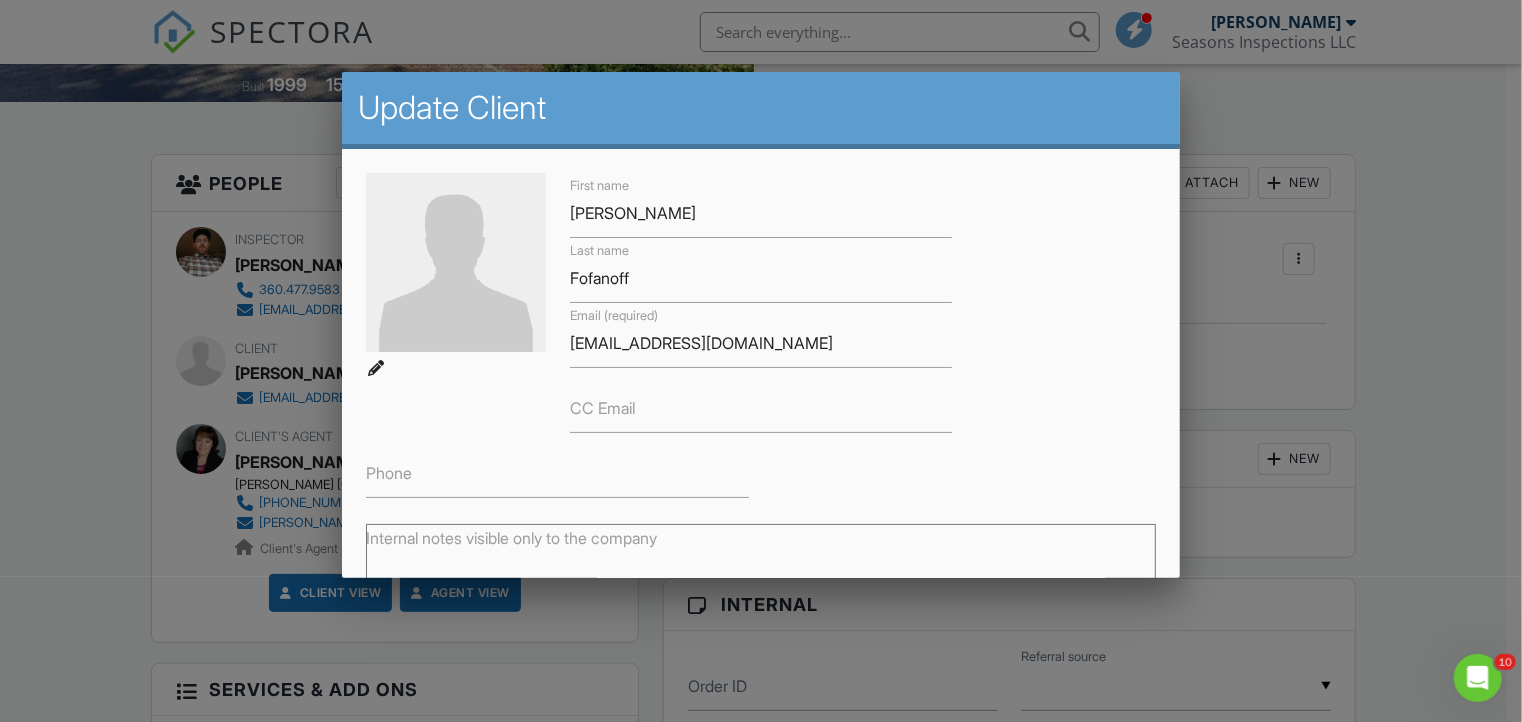 scroll, scrollTop: 0, scrollLeft: 0, axis: both 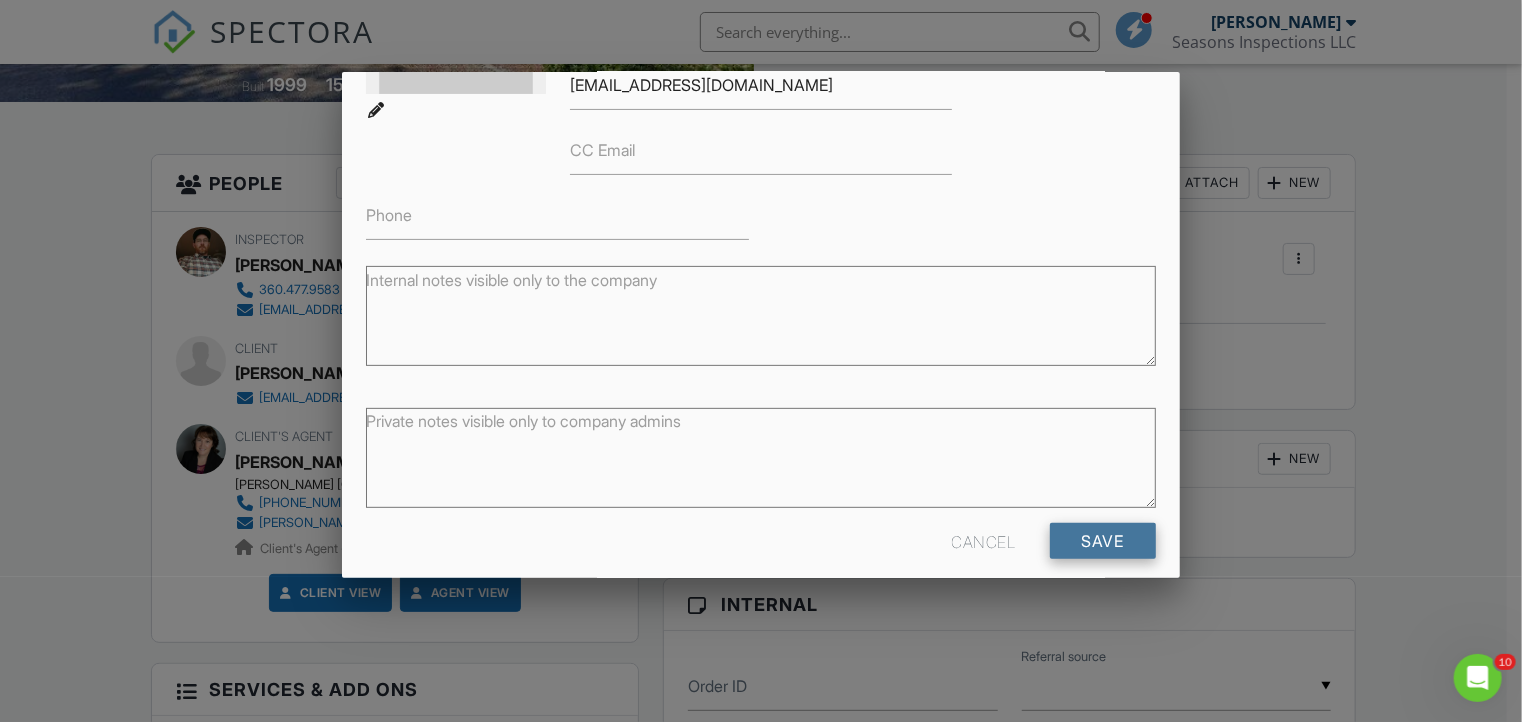 click on "Save" at bounding box center [1103, 541] 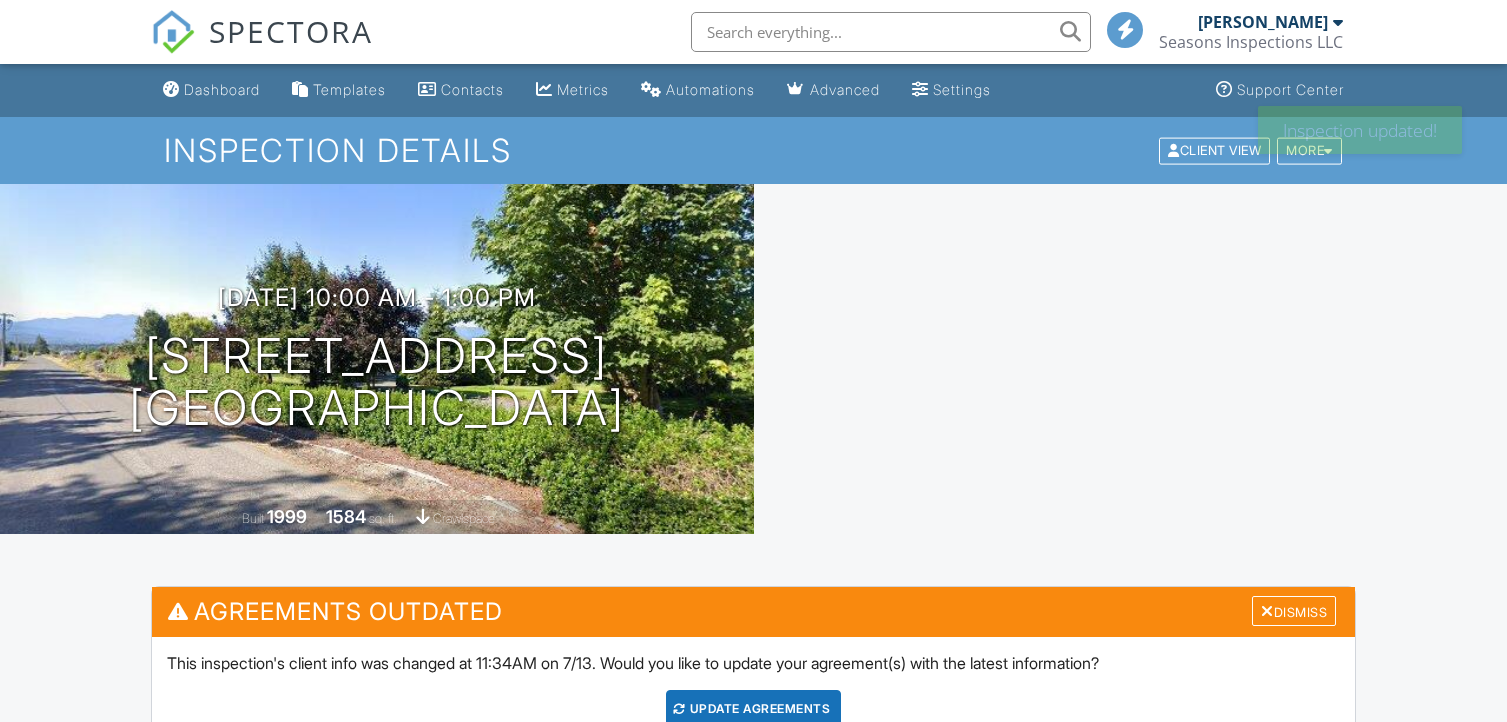 scroll, scrollTop: 0, scrollLeft: 0, axis: both 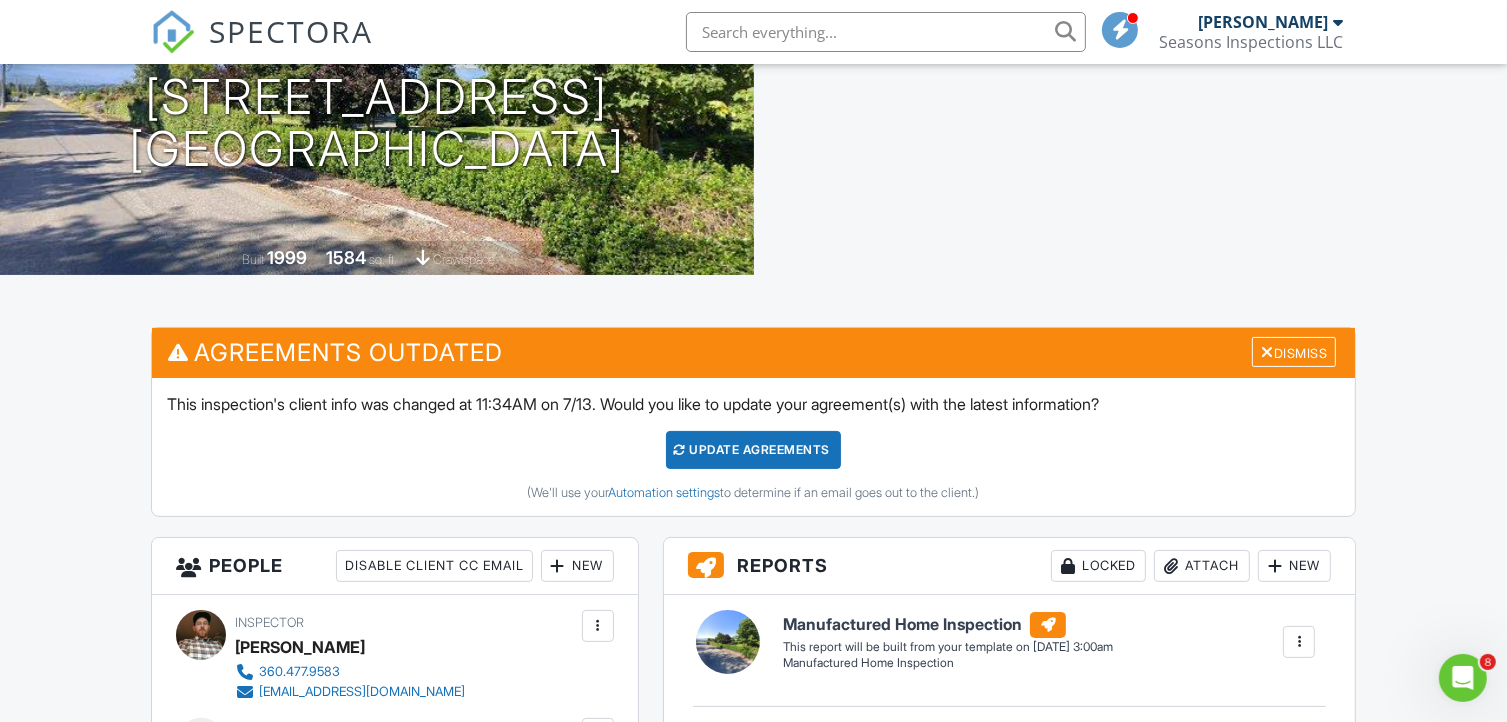 click on "Update Agreements" at bounding box center [753, 450] 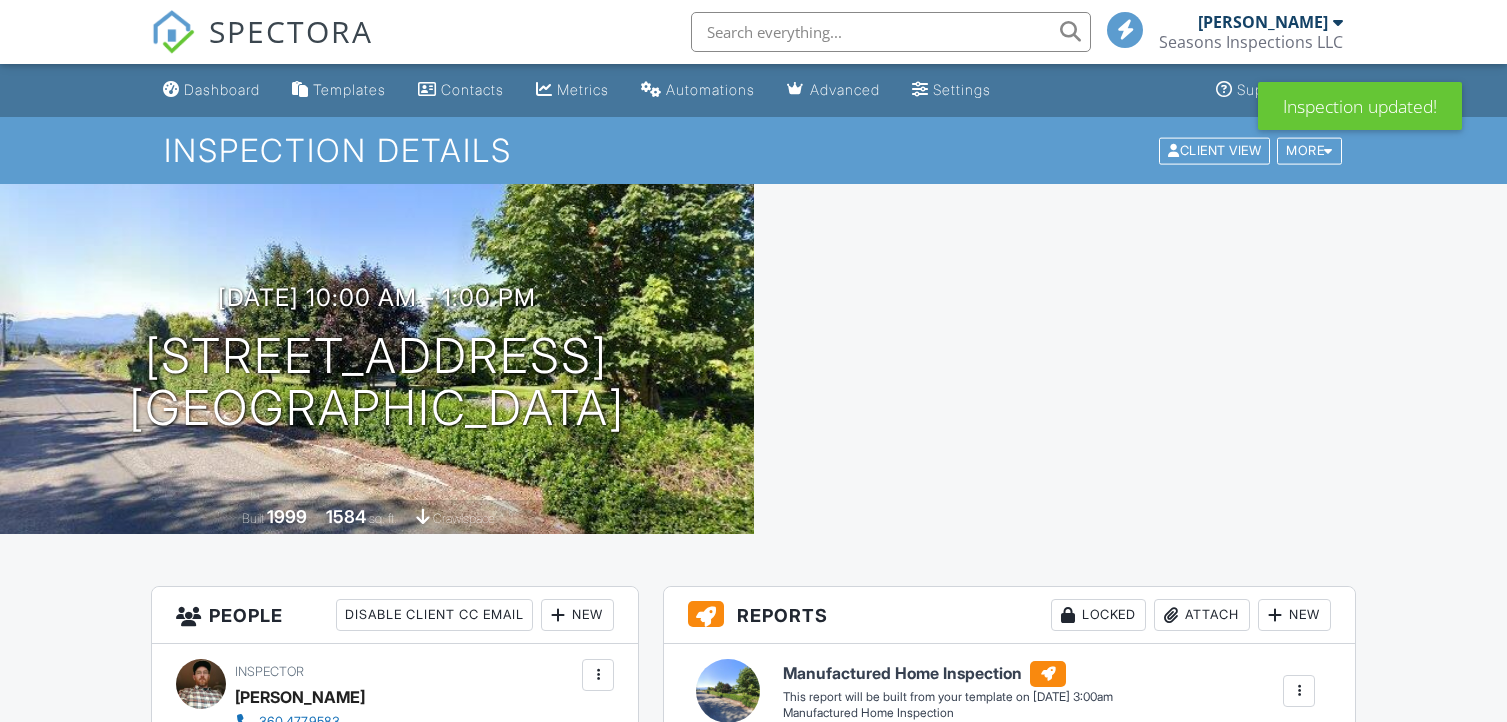 scroll, scrollTop: 0, scrollLeft: 0, axis: both 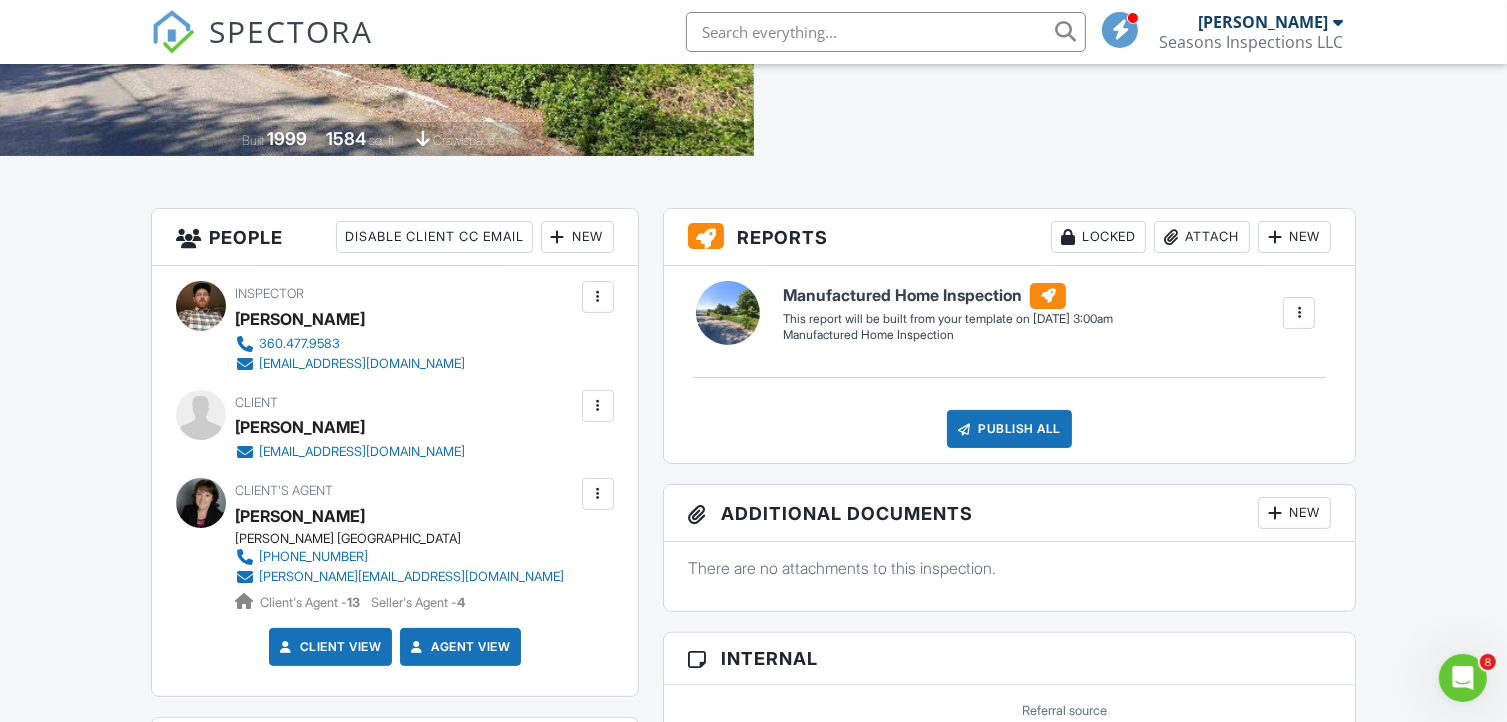 click at bounding box center [1299, 313] 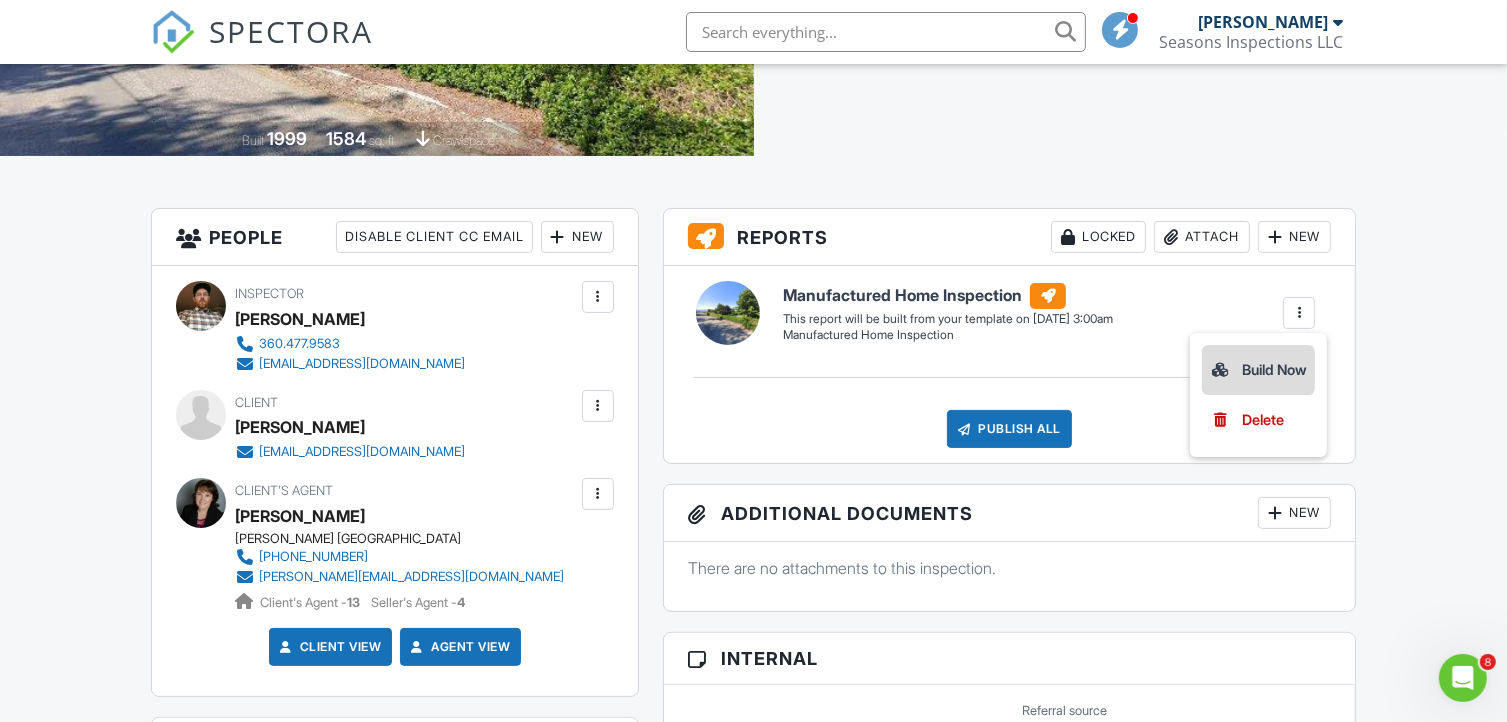 click on "Build Now" at bounding box center (1258, 370) 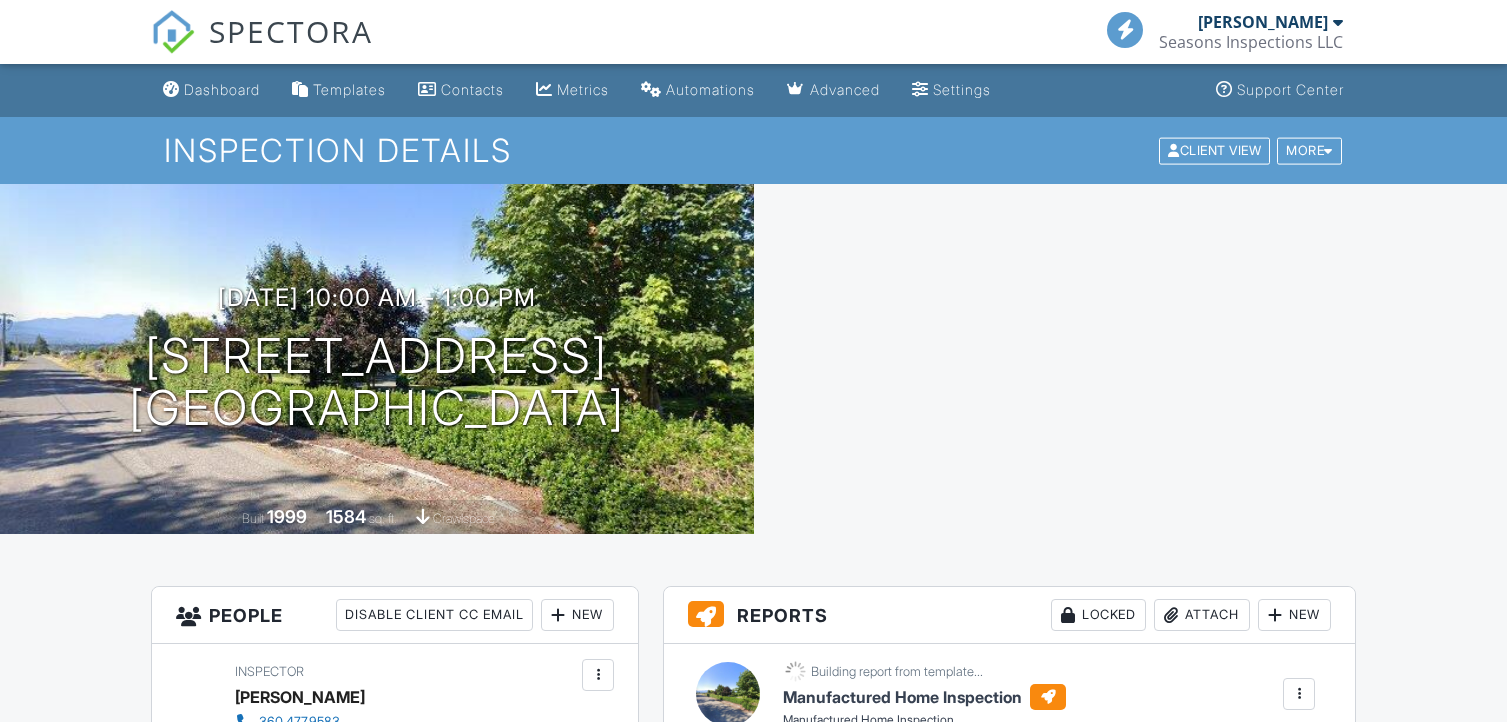 scroll, scrollTop: 0, scrollLeft: 0, axis: both 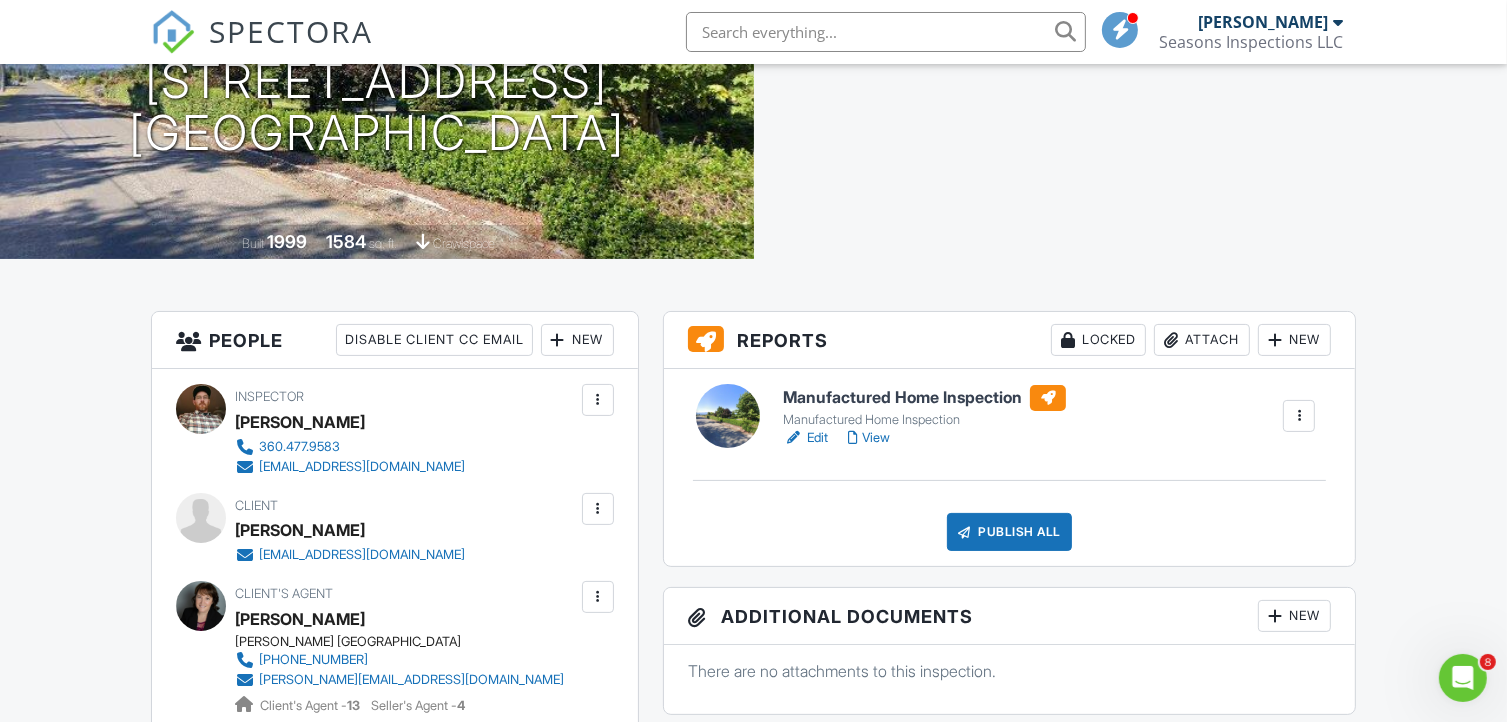 click on "Edit" at bounding box center (805, 438) 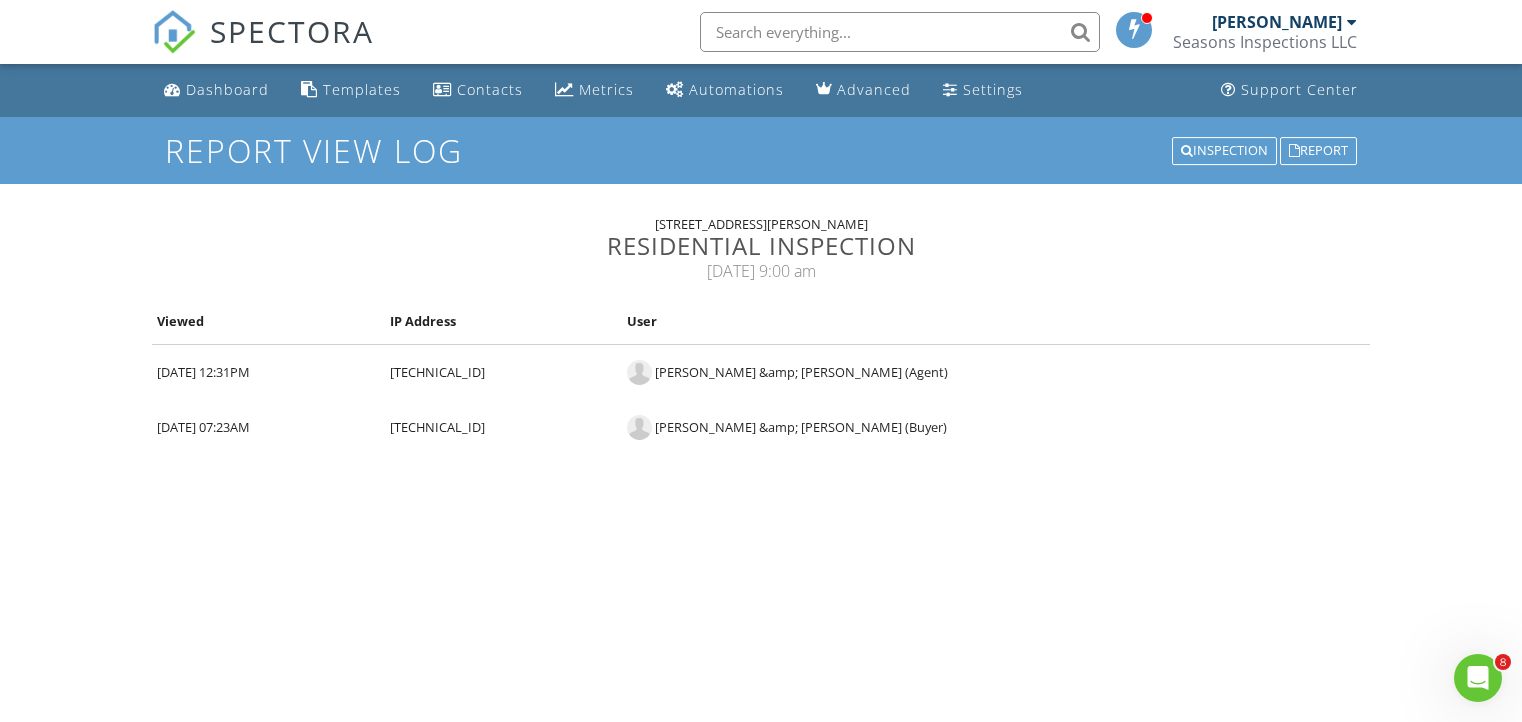 scroll, scrollTop: 0, scrollLeft: 0, axis: both 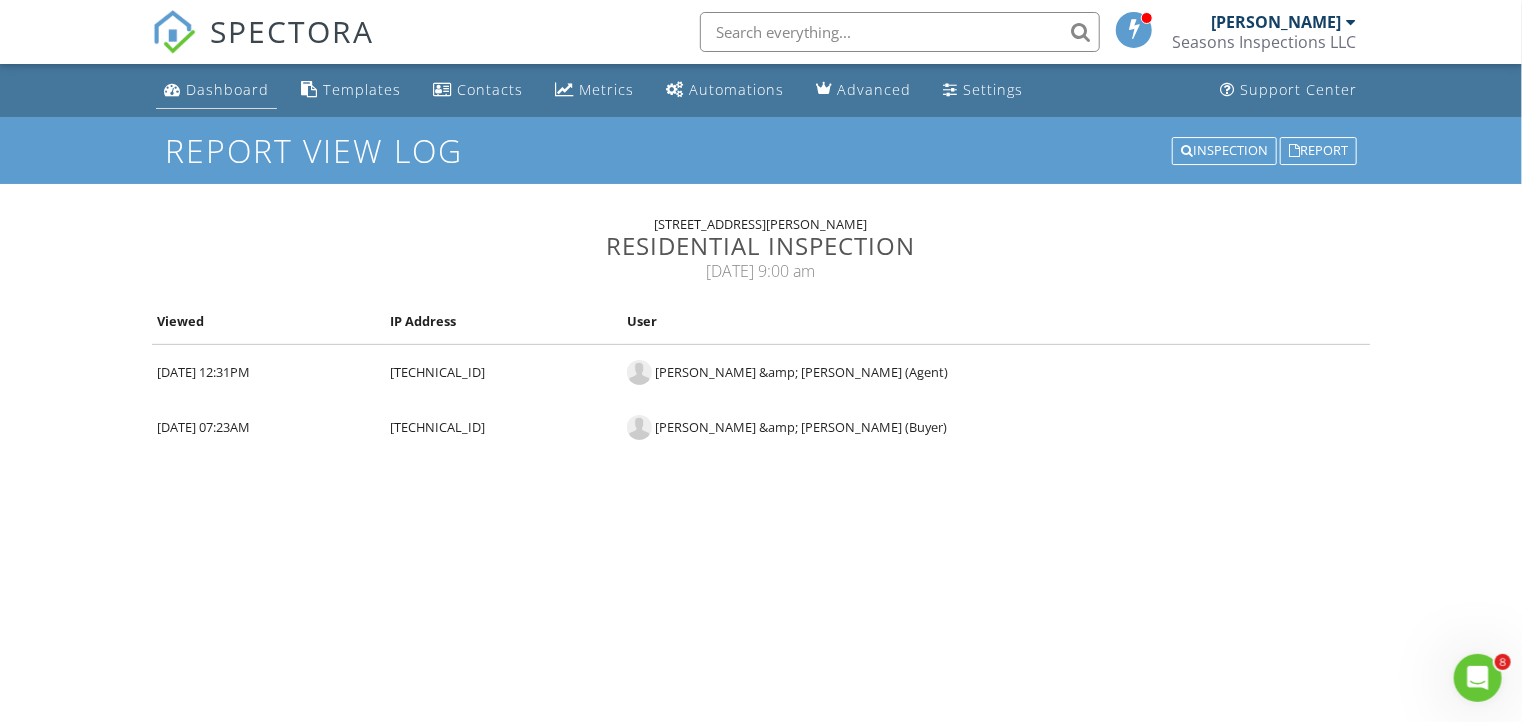 click on "Dashboard" at bounding box center (227, 89) 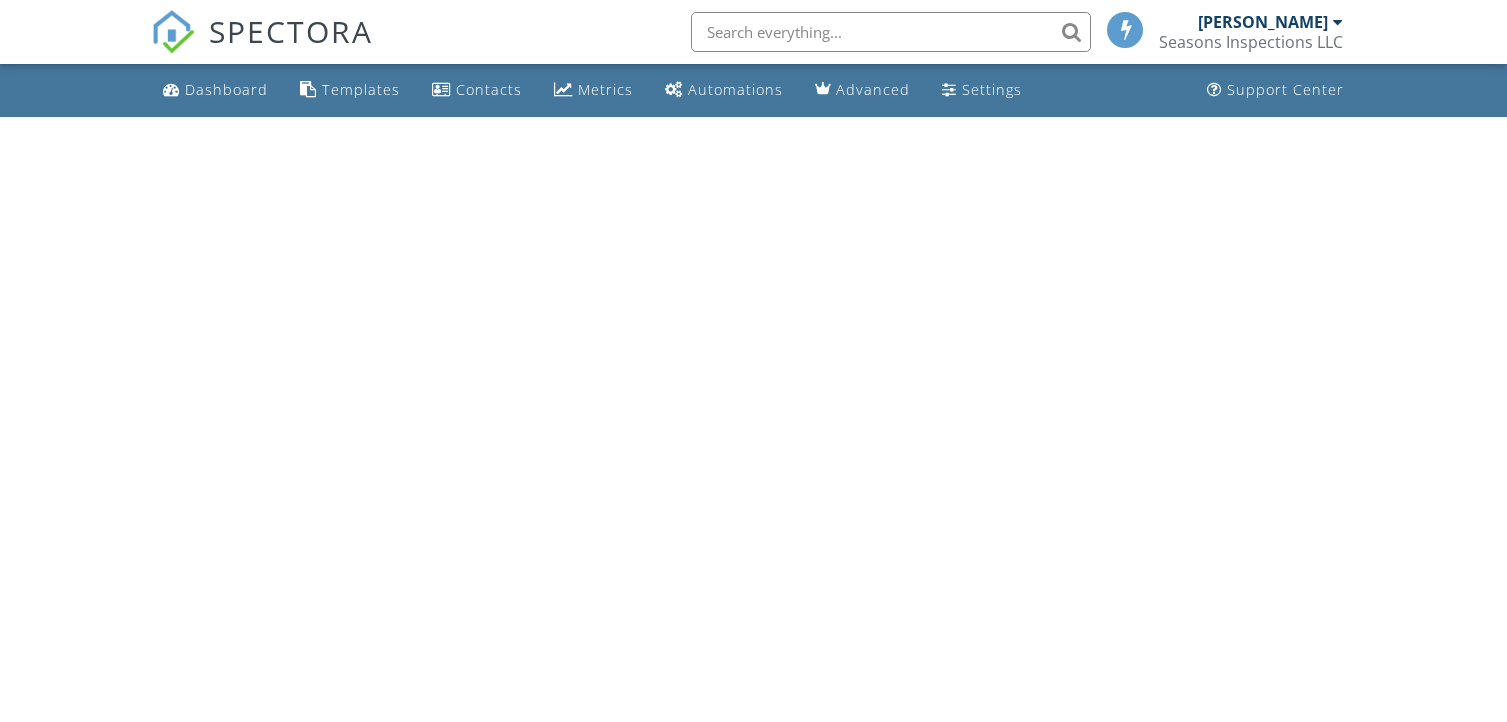 scroll, scrollTop: 0, scrollLeft: 0, axis: both 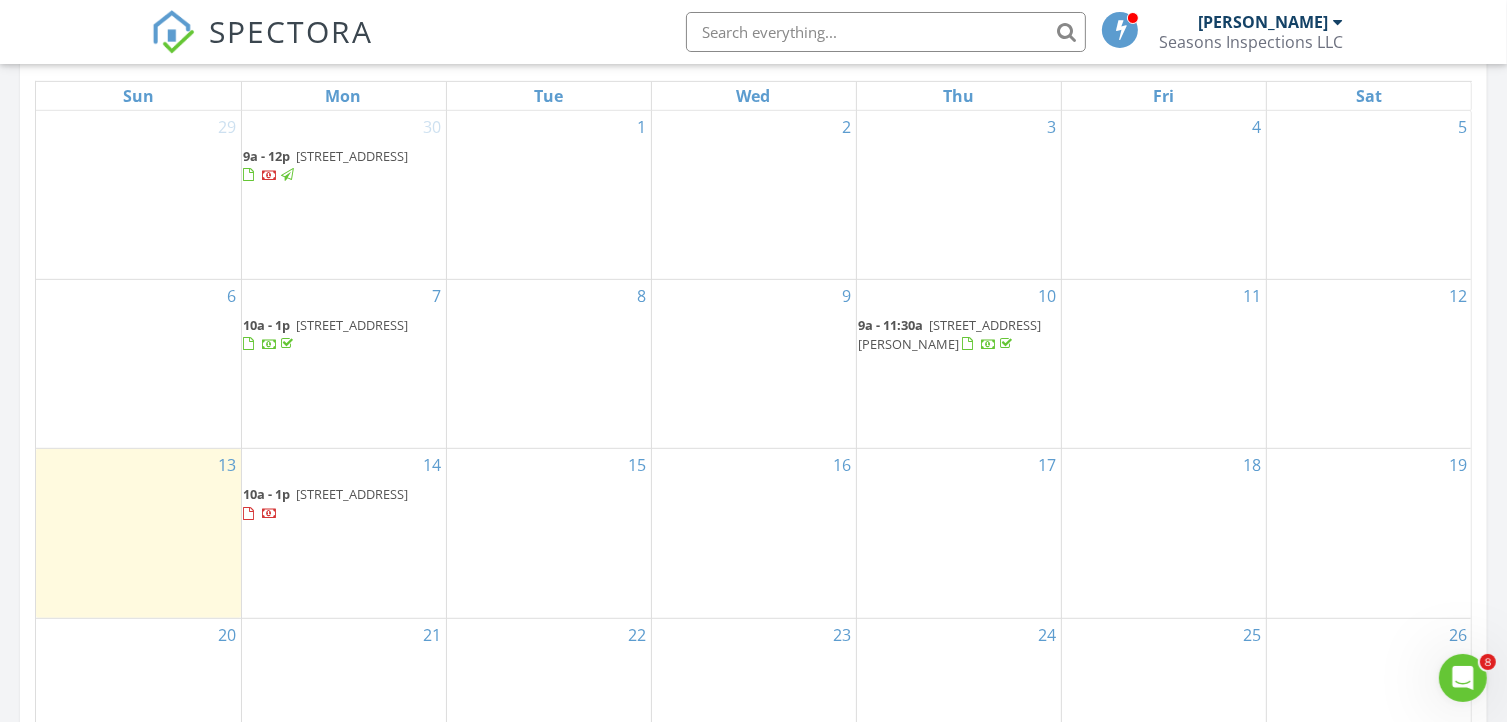click on "23 Majesty Way, Port Angeles 98362" at bounding box center (353, 494) 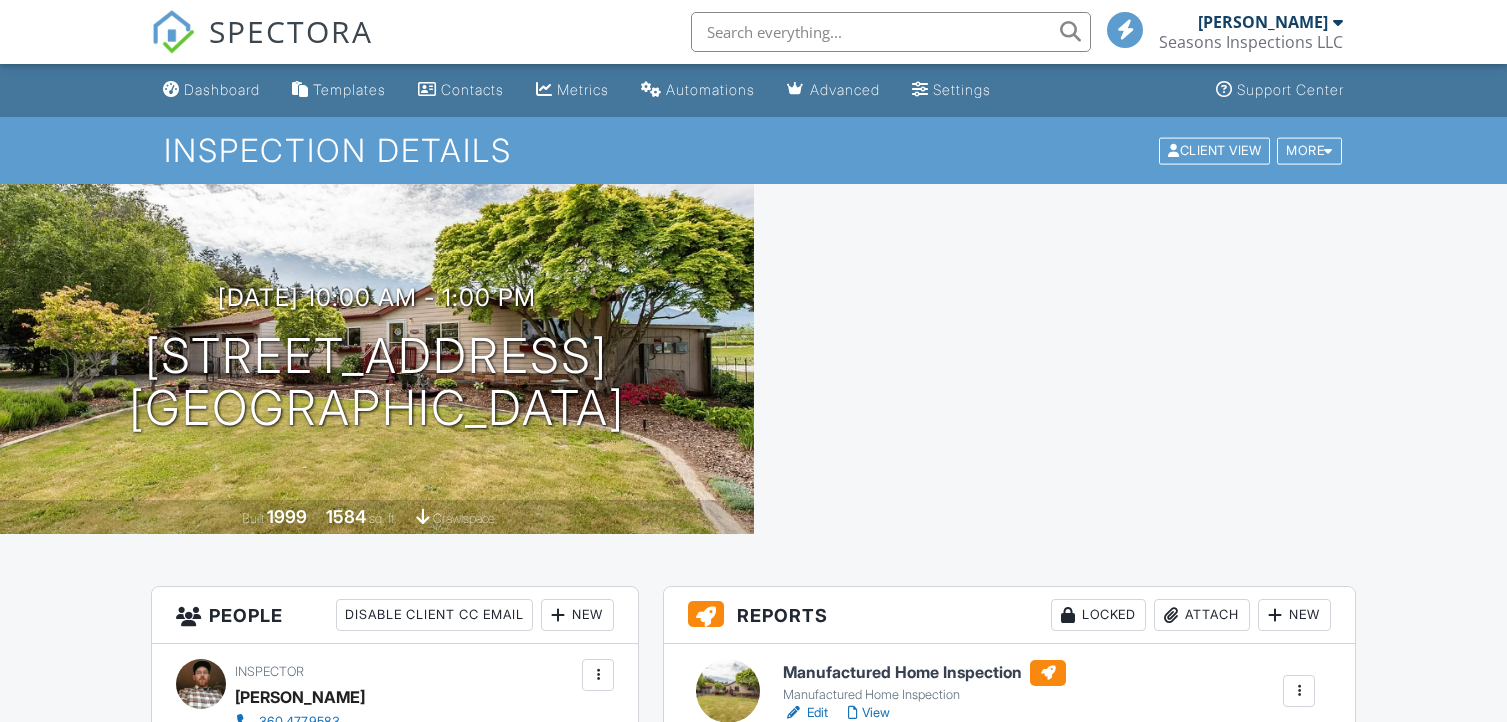scroll, scrollTop: 0, scrollLeft: 0, axis: both 